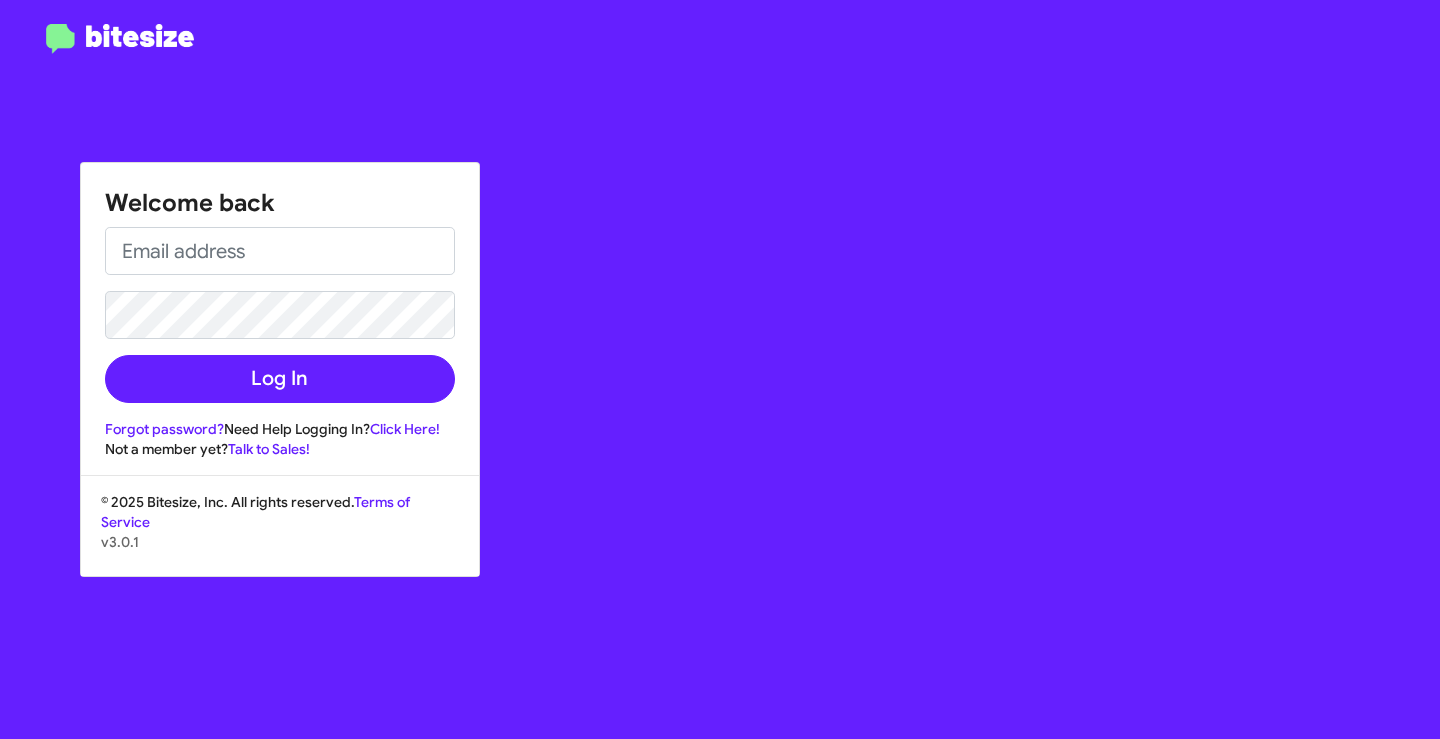 scroll, scrollTop: 0, scrollLeft: 0, axis: both 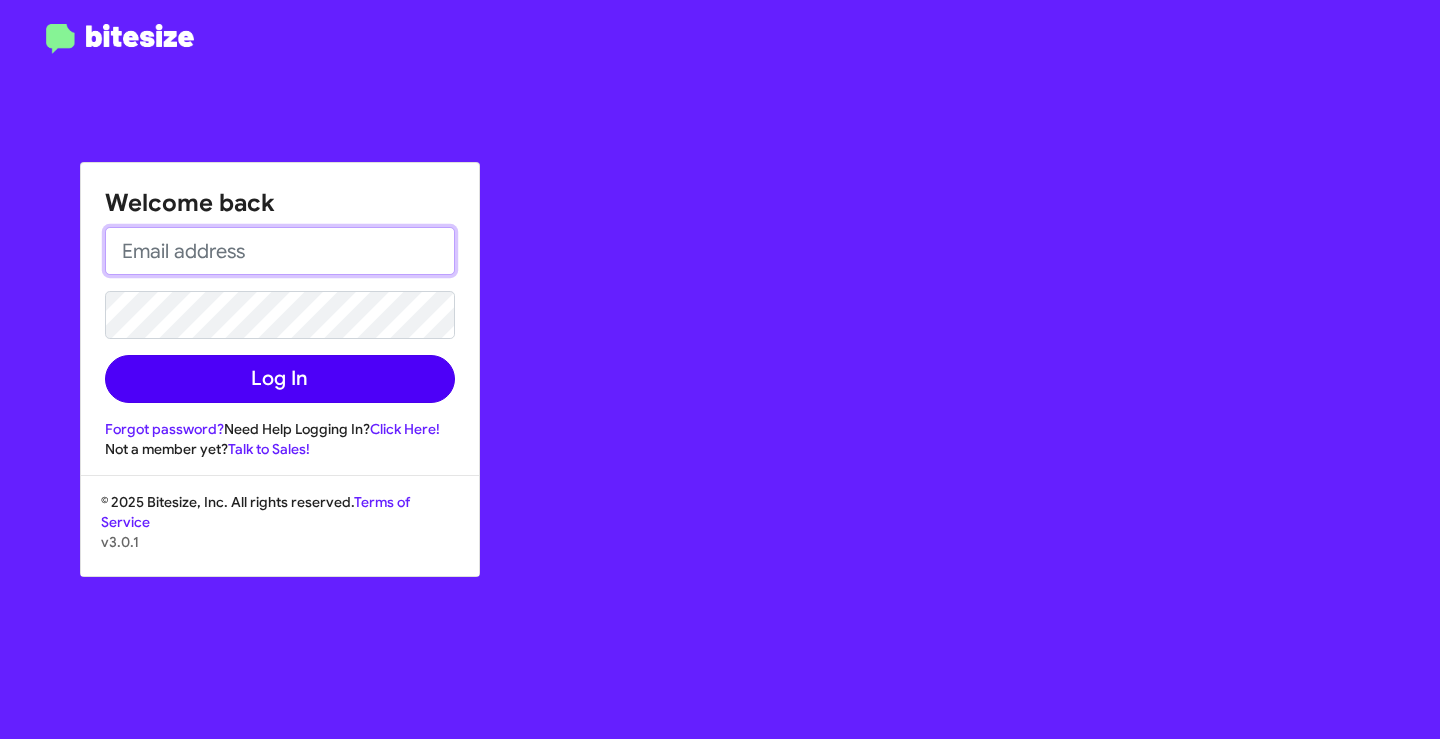 type on "[EMAIL_ADDRESS][DOMAIN_NAME]" 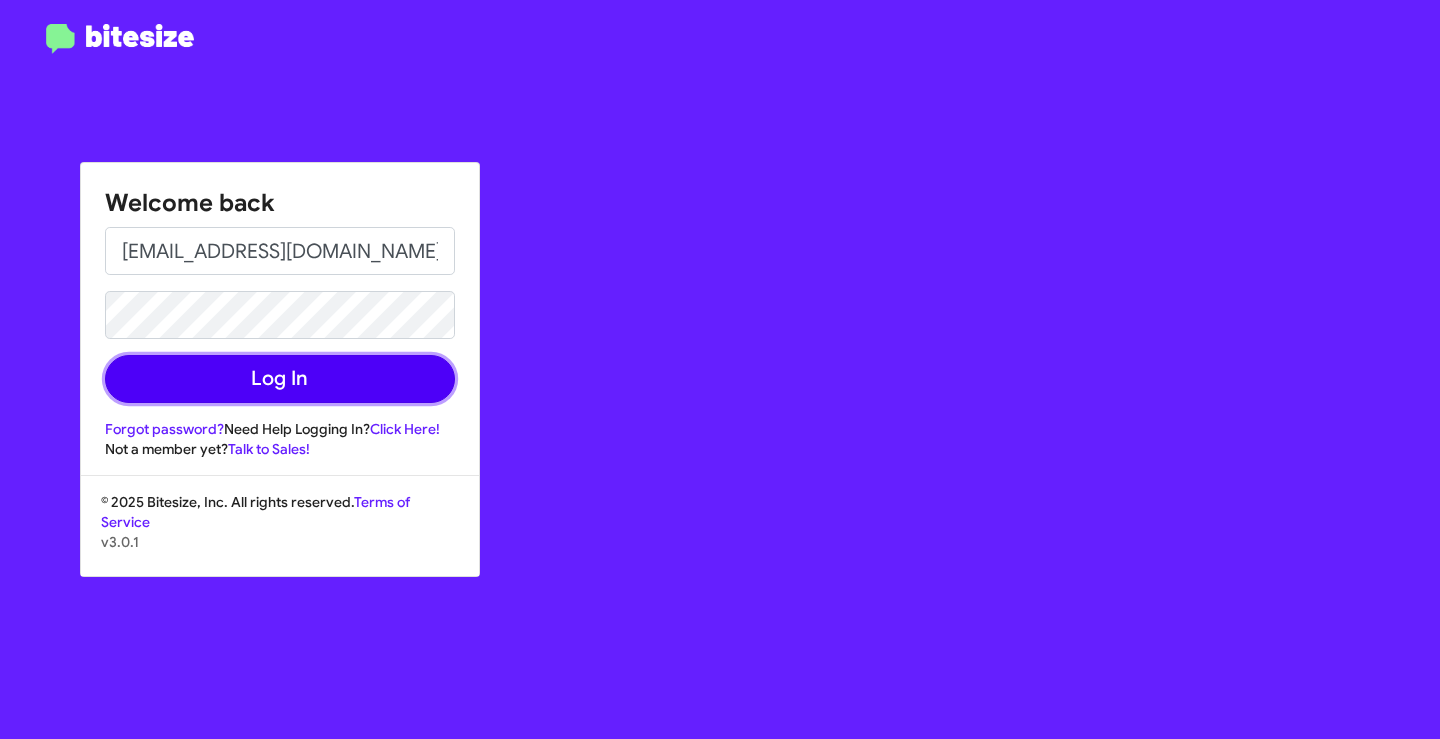 click on "Log In" 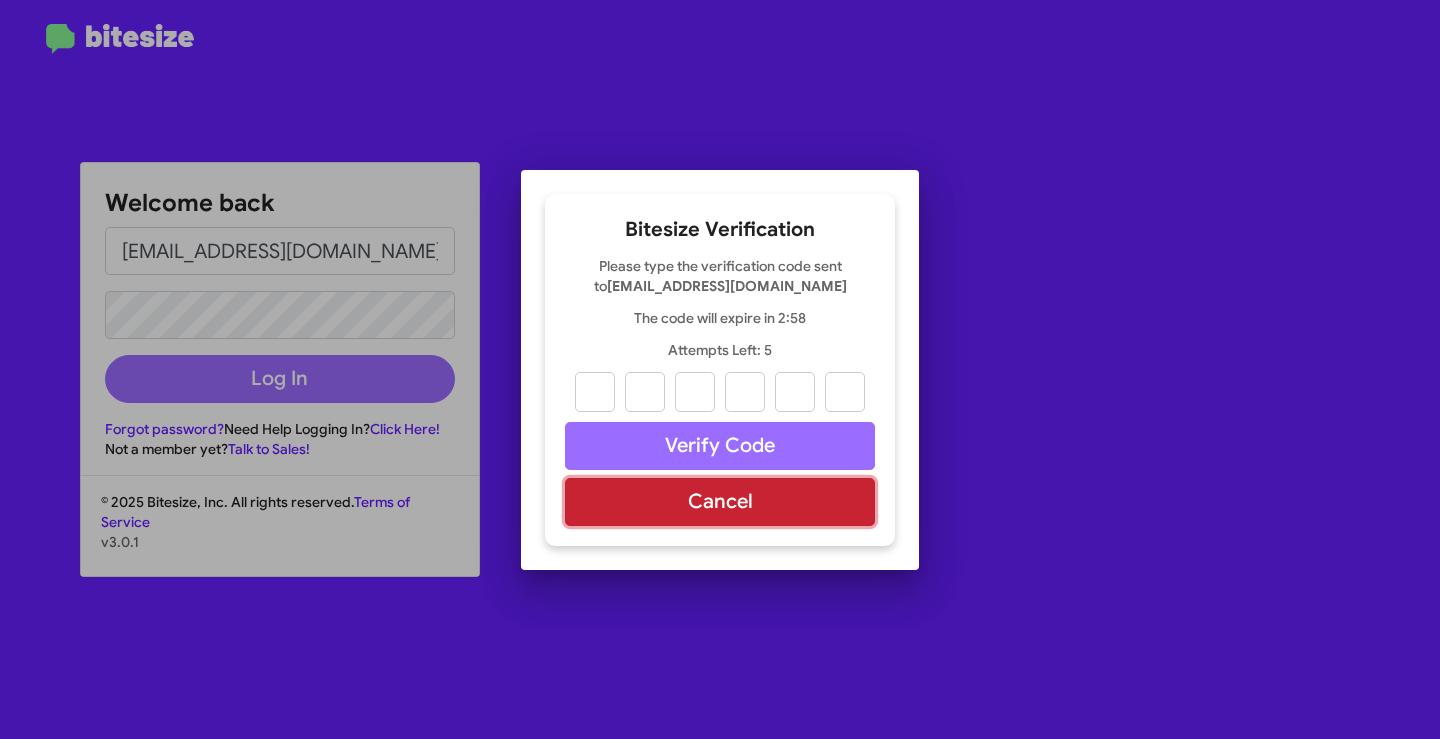 click on "Cancel" at bounding box center [720, 502] 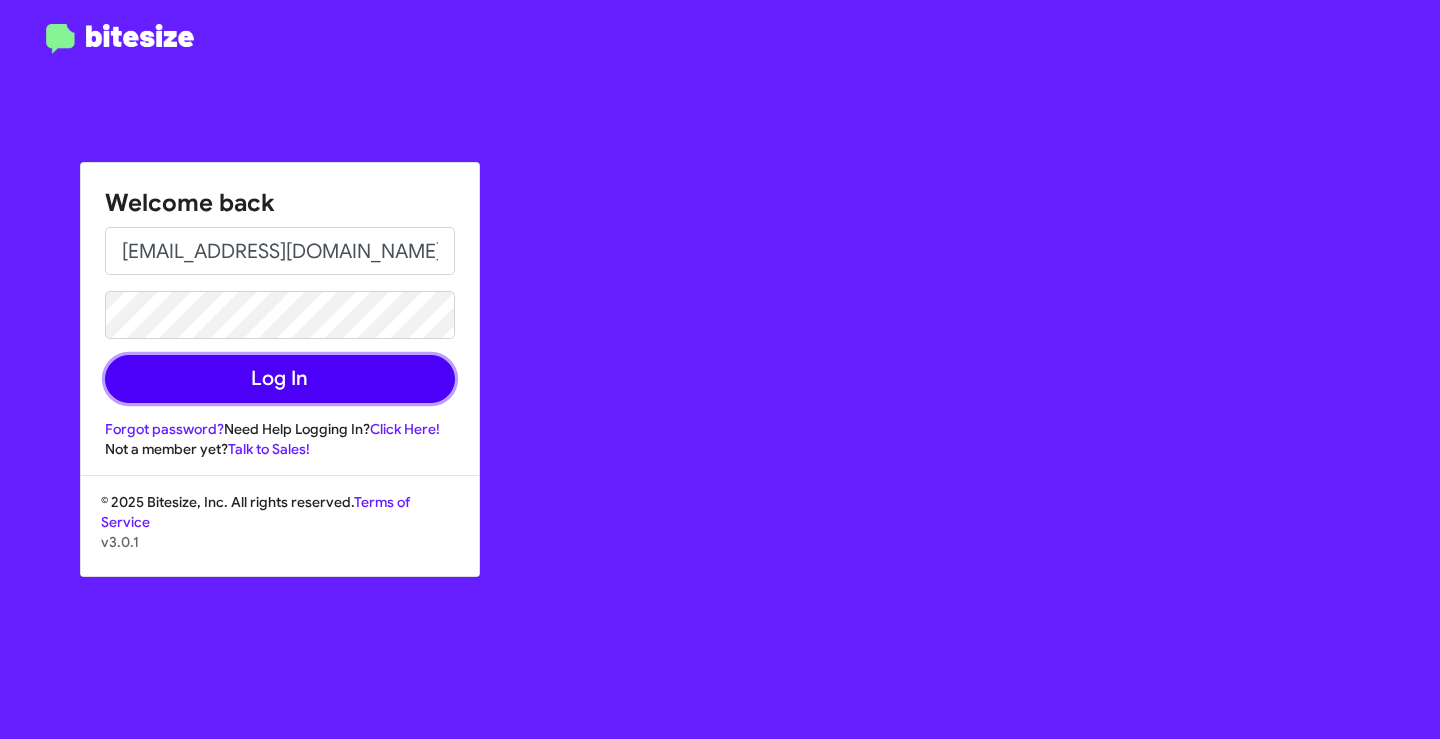 drag, startPoint x: 247, startPoint y: 370, endPoint x: 430, endPoint y: 370, distance: 183 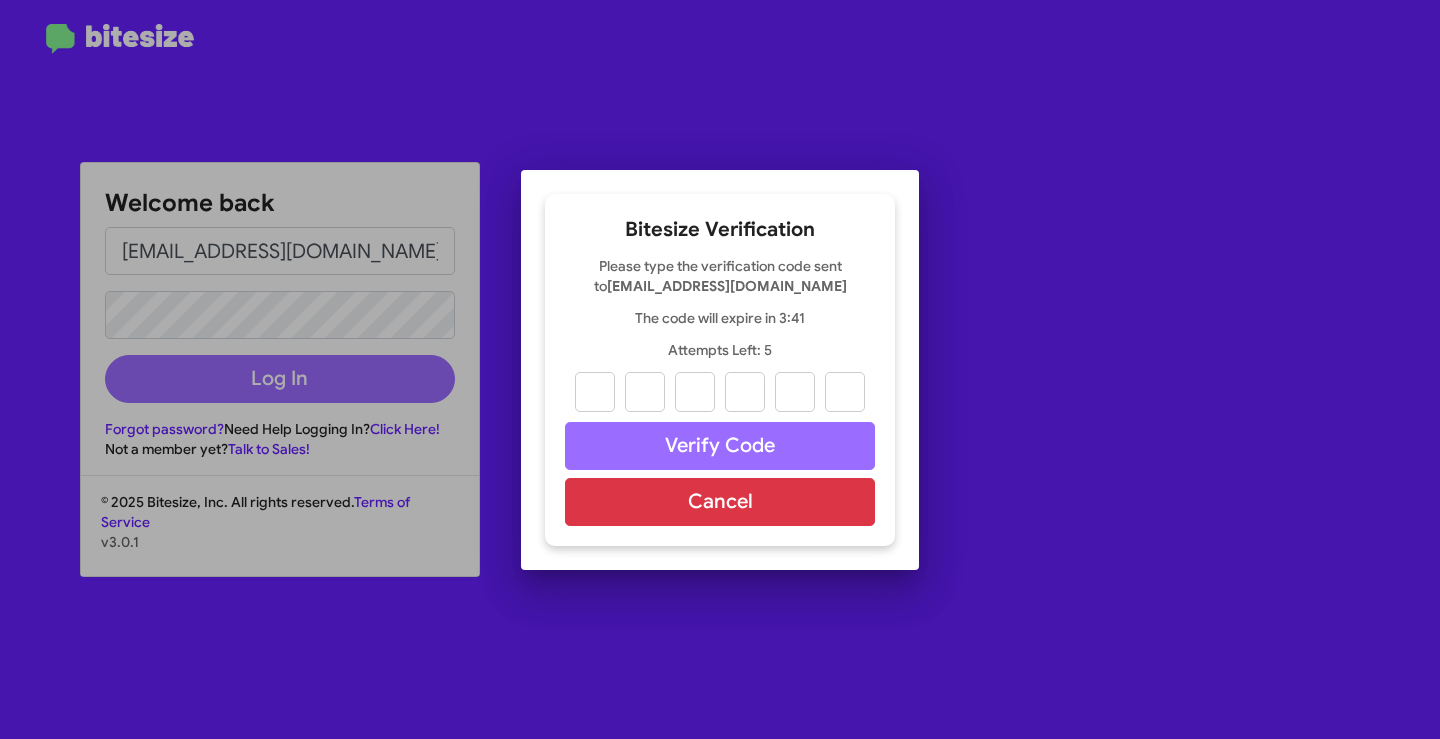paste on "6" 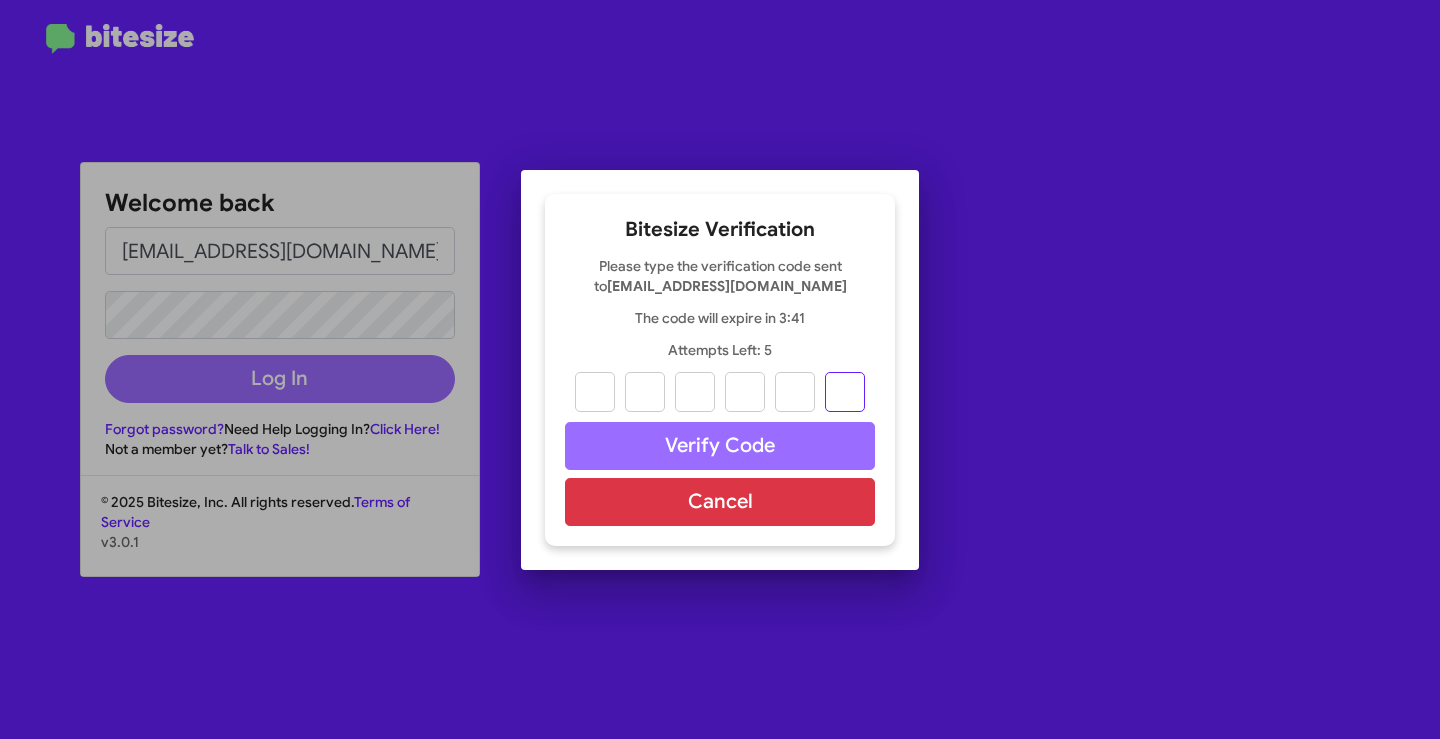 type on "0" 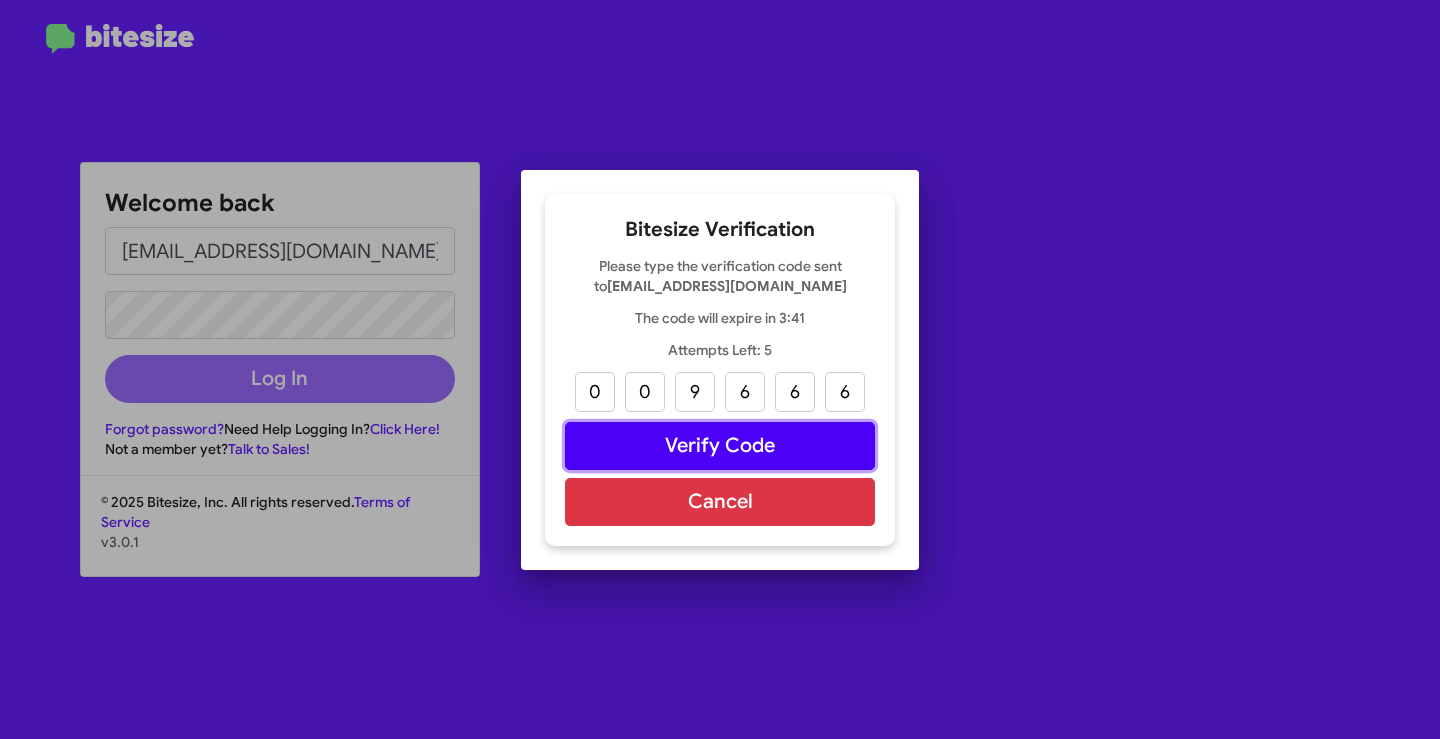 click on "Verify Code" at bounding box center (720, 446) 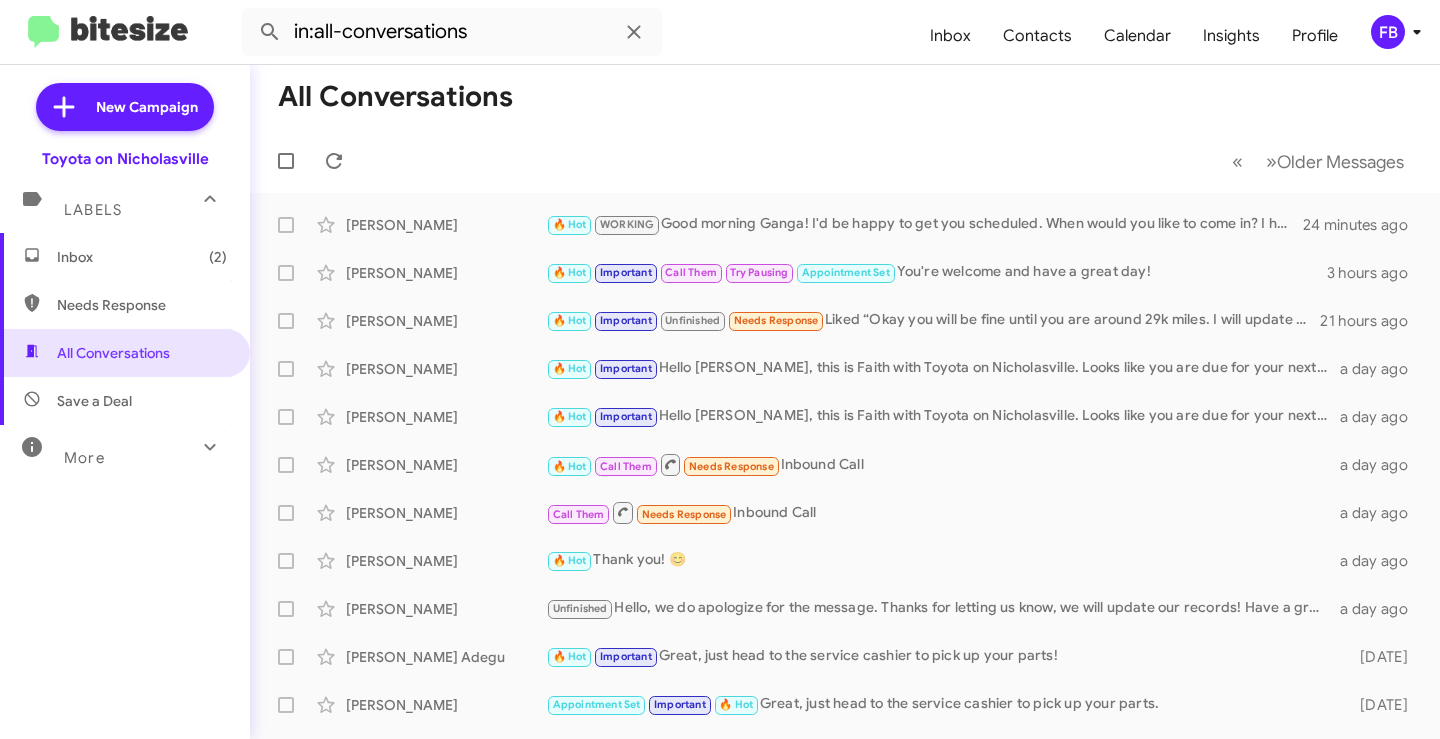 click on "Inbox  (2)" at bounding box center [142, 257] 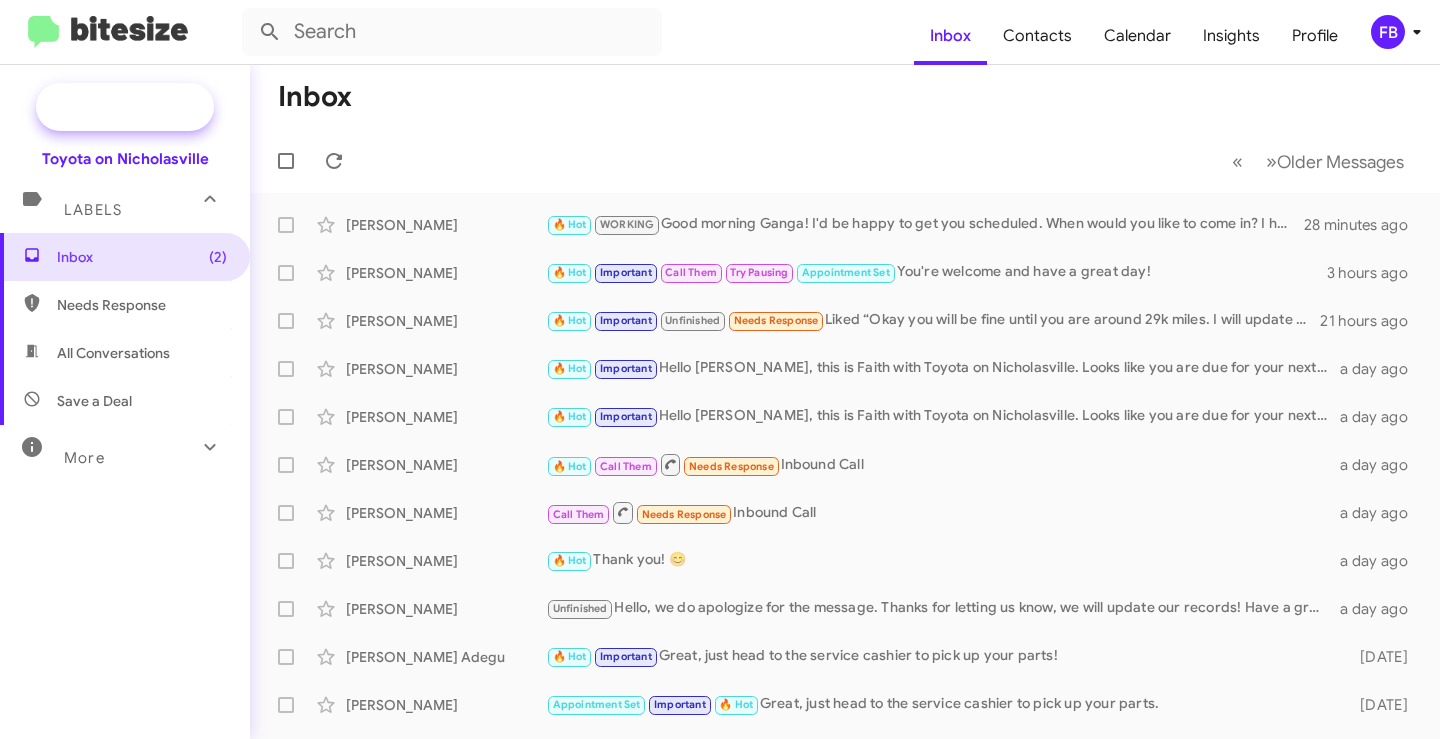click on "New Campaign" 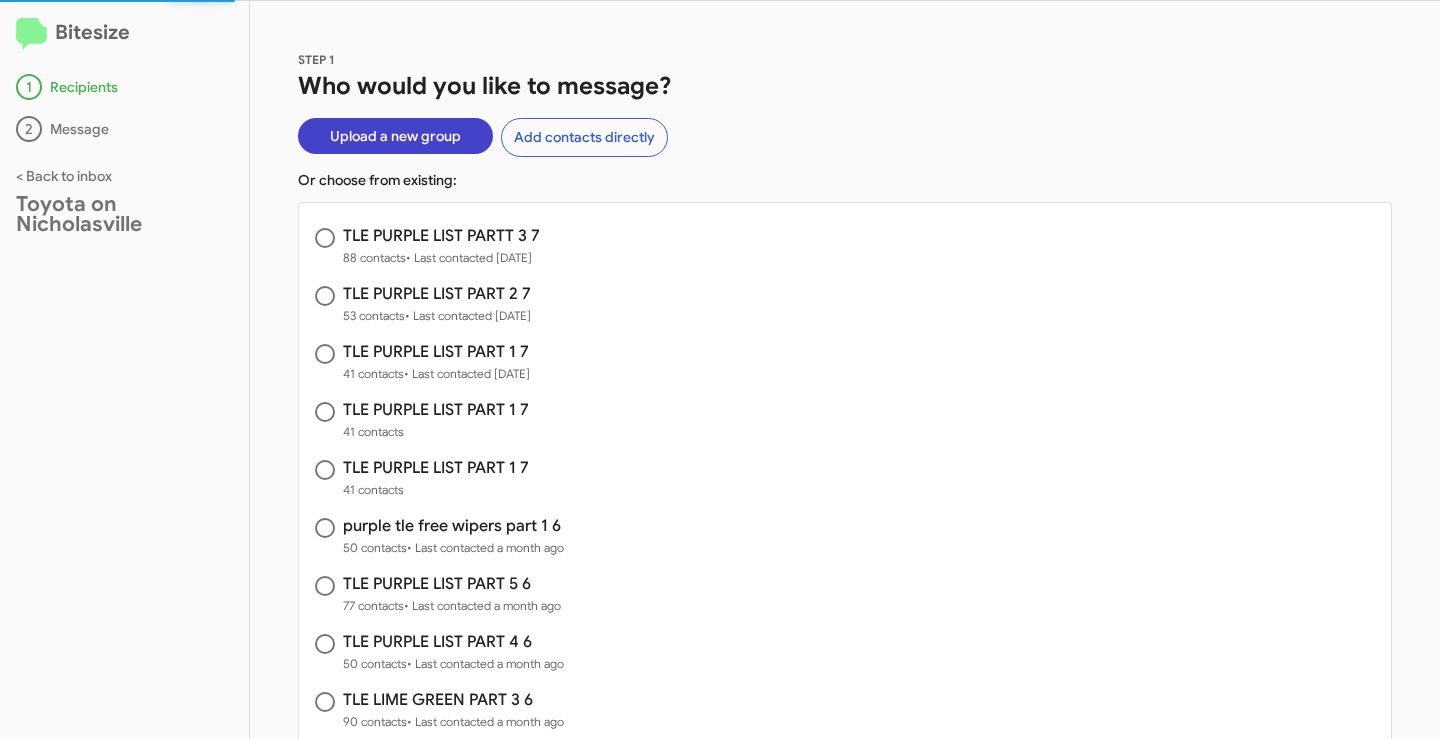 click on "Upload a new group" 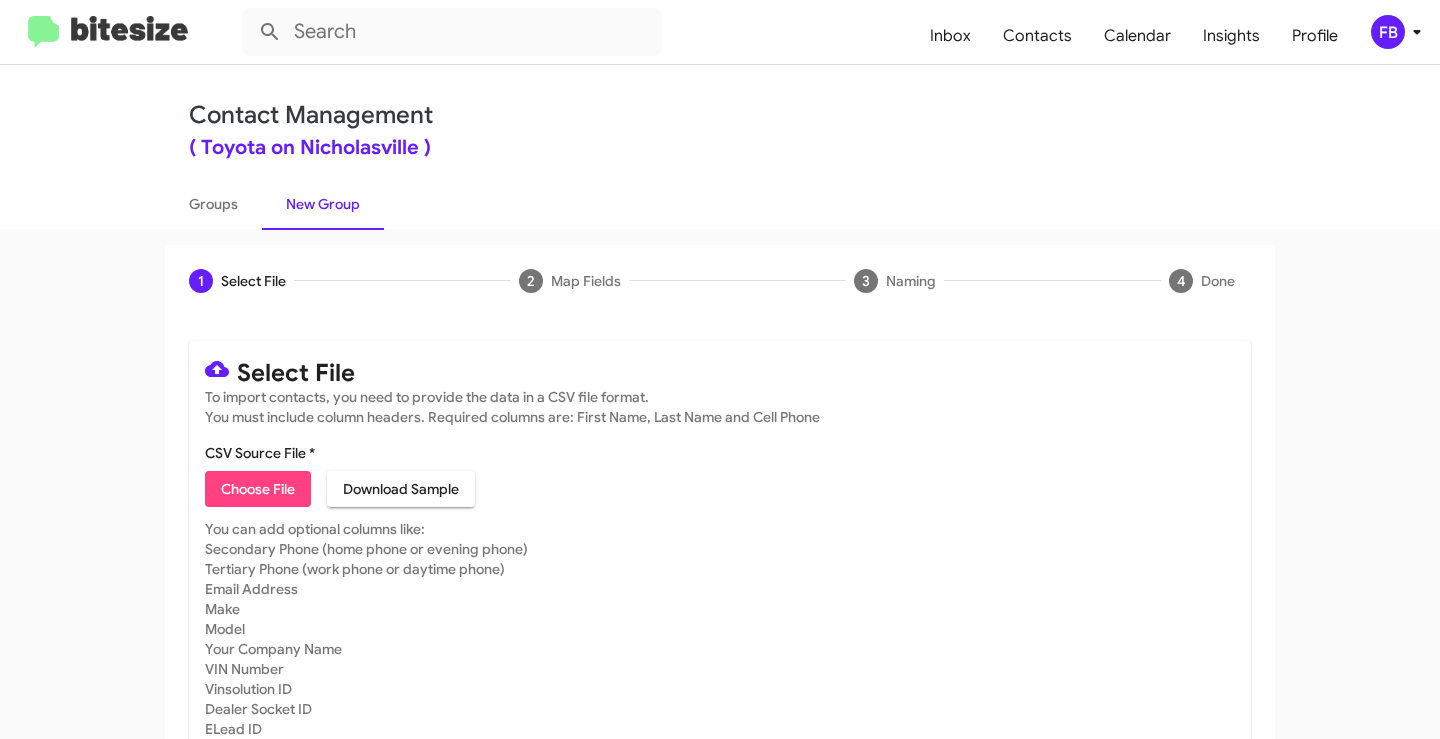 click on "Choose File" 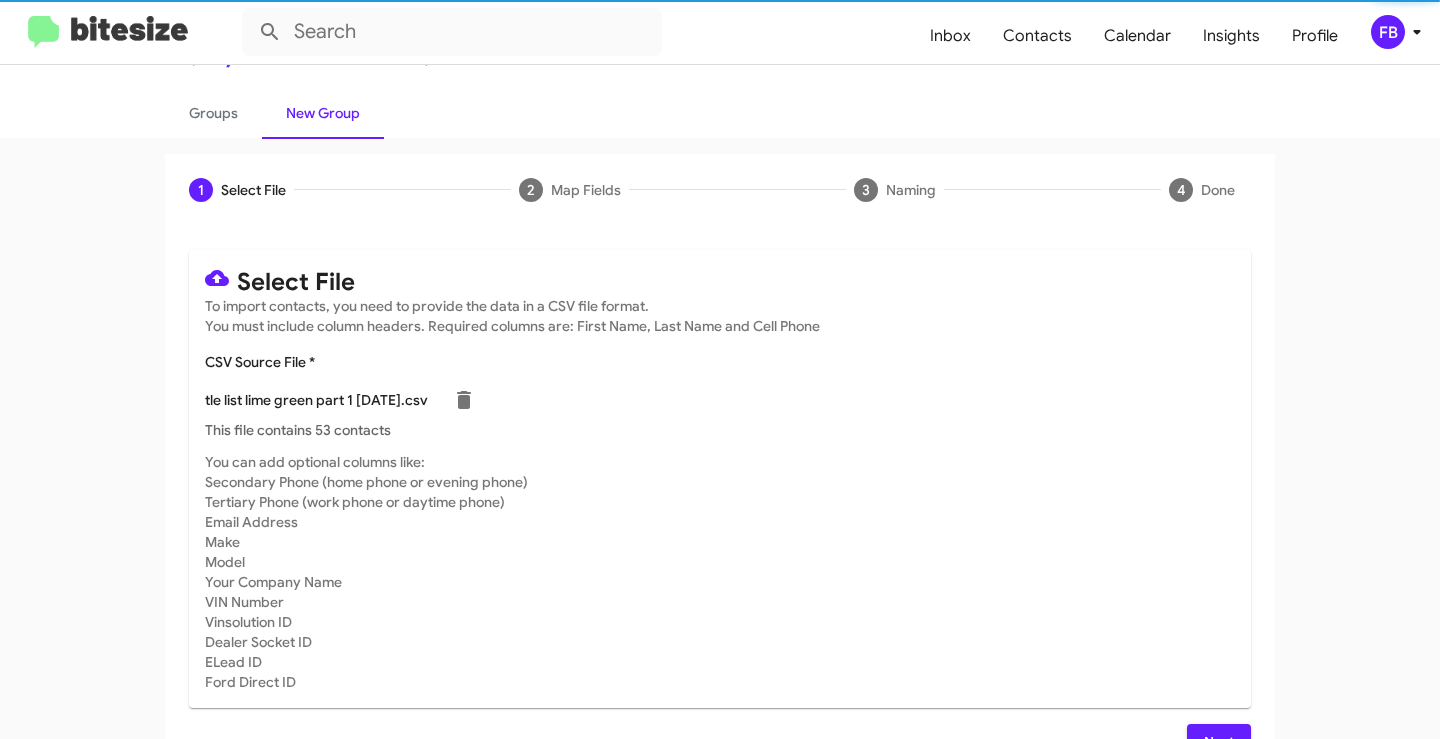 scroll, scrollTop: 136, scrollLeft: 0, axis: vertical 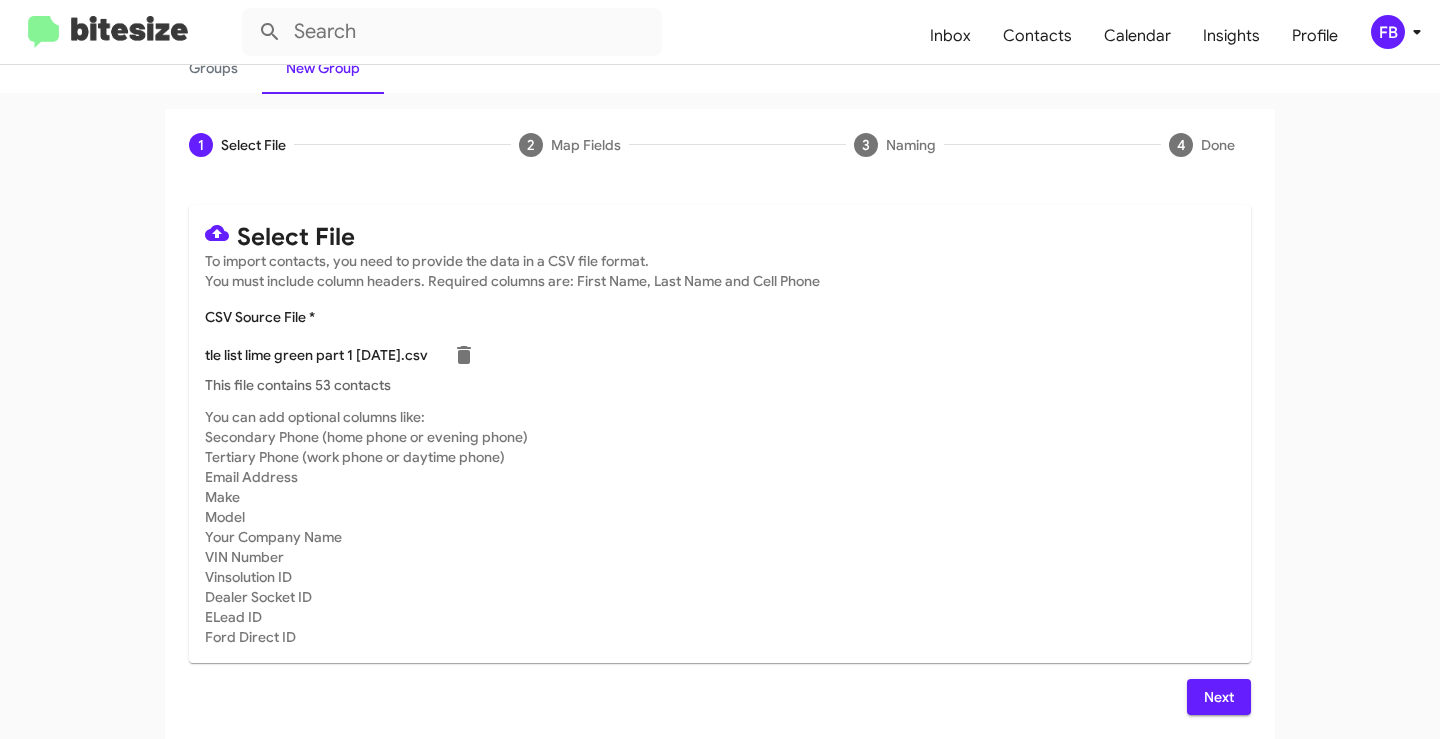 click on "Next" at bounding box center (1219, 697) 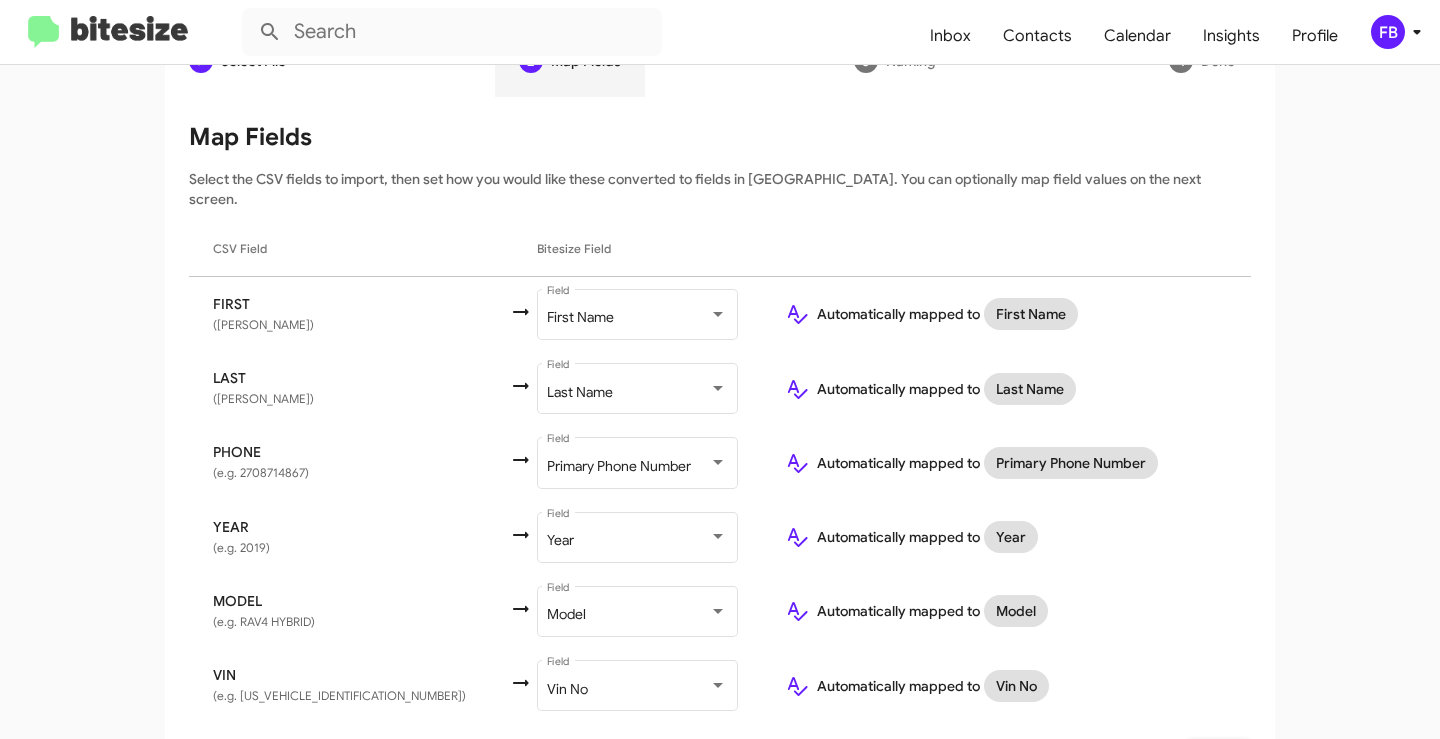scroll, scrollTop: 260, scrollLeft: 0, axis: vertical 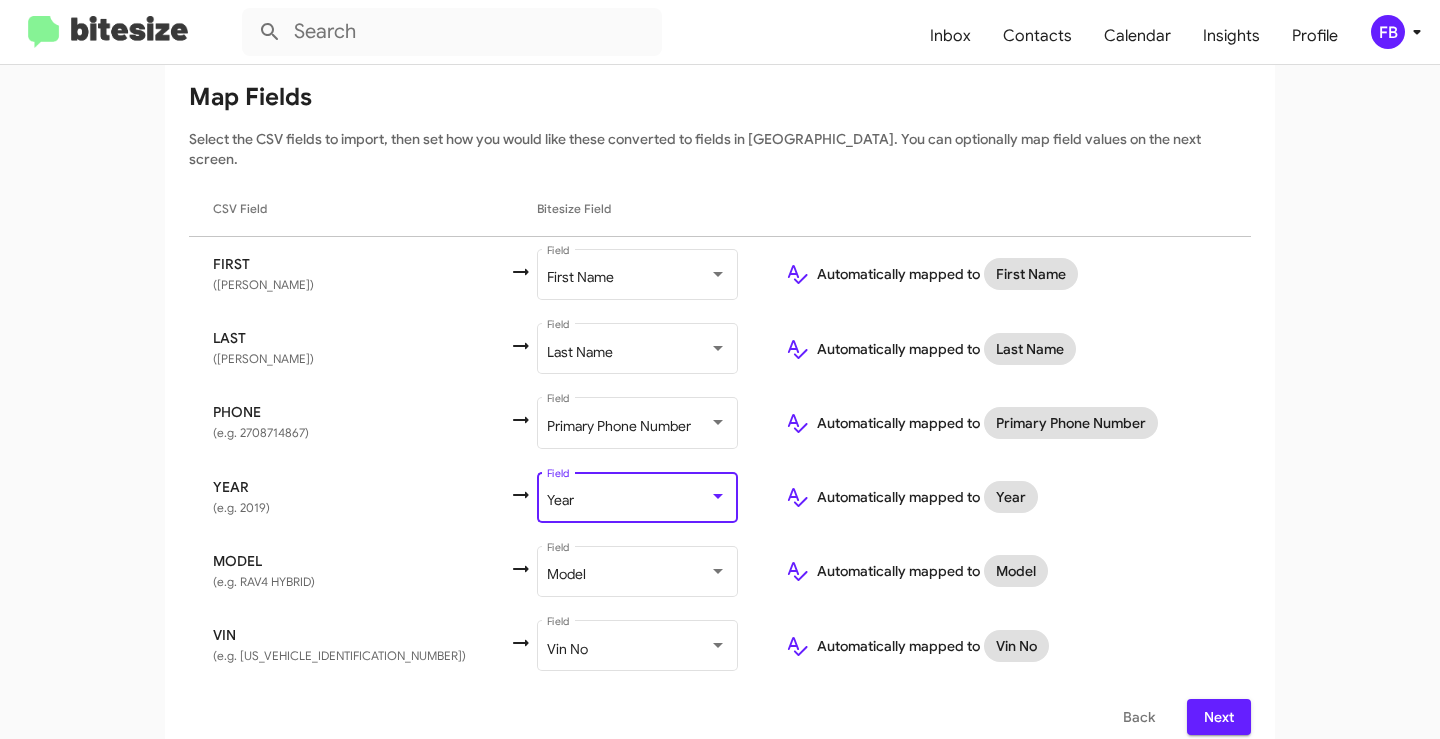 click on "Year" at bounding box center (628, 501) 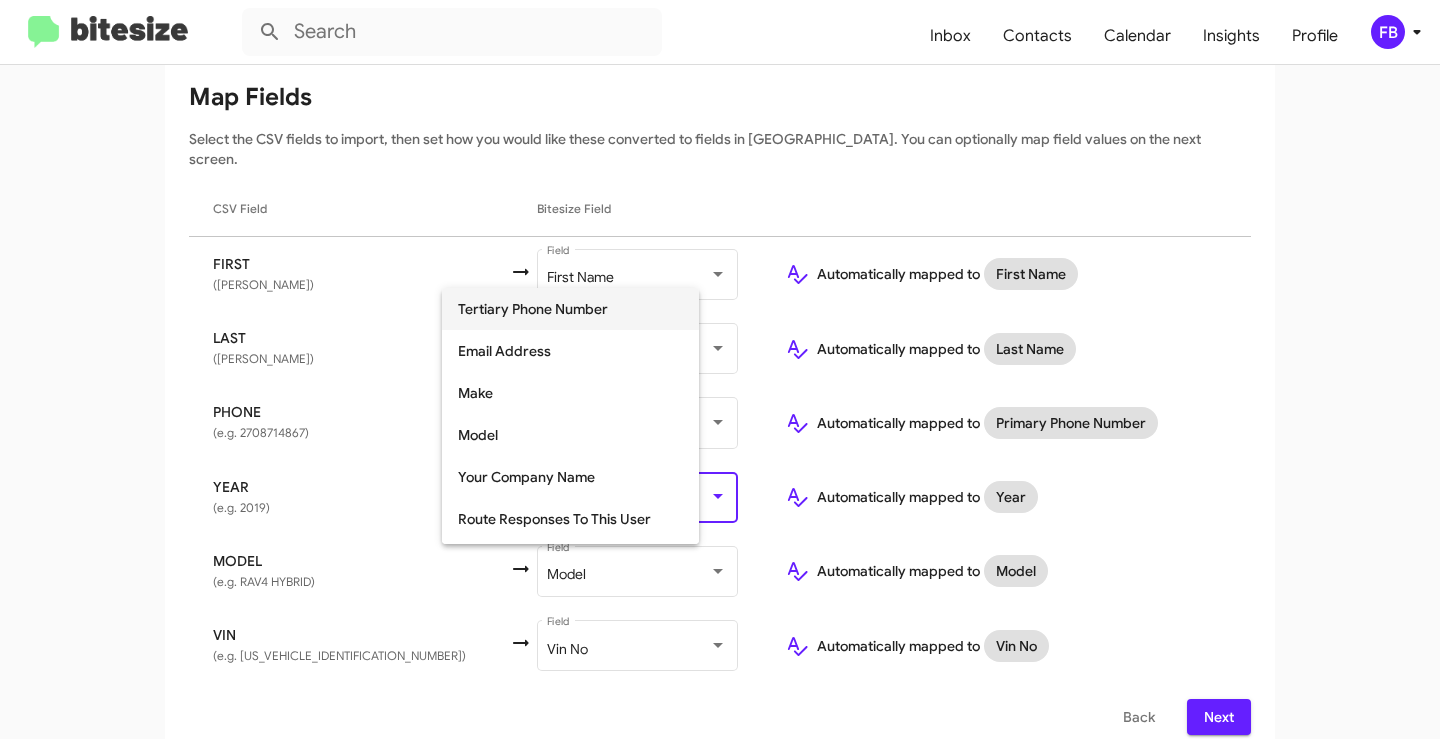 scroll, scrollTop: 252, scrollLeft: 0, axis: vertical 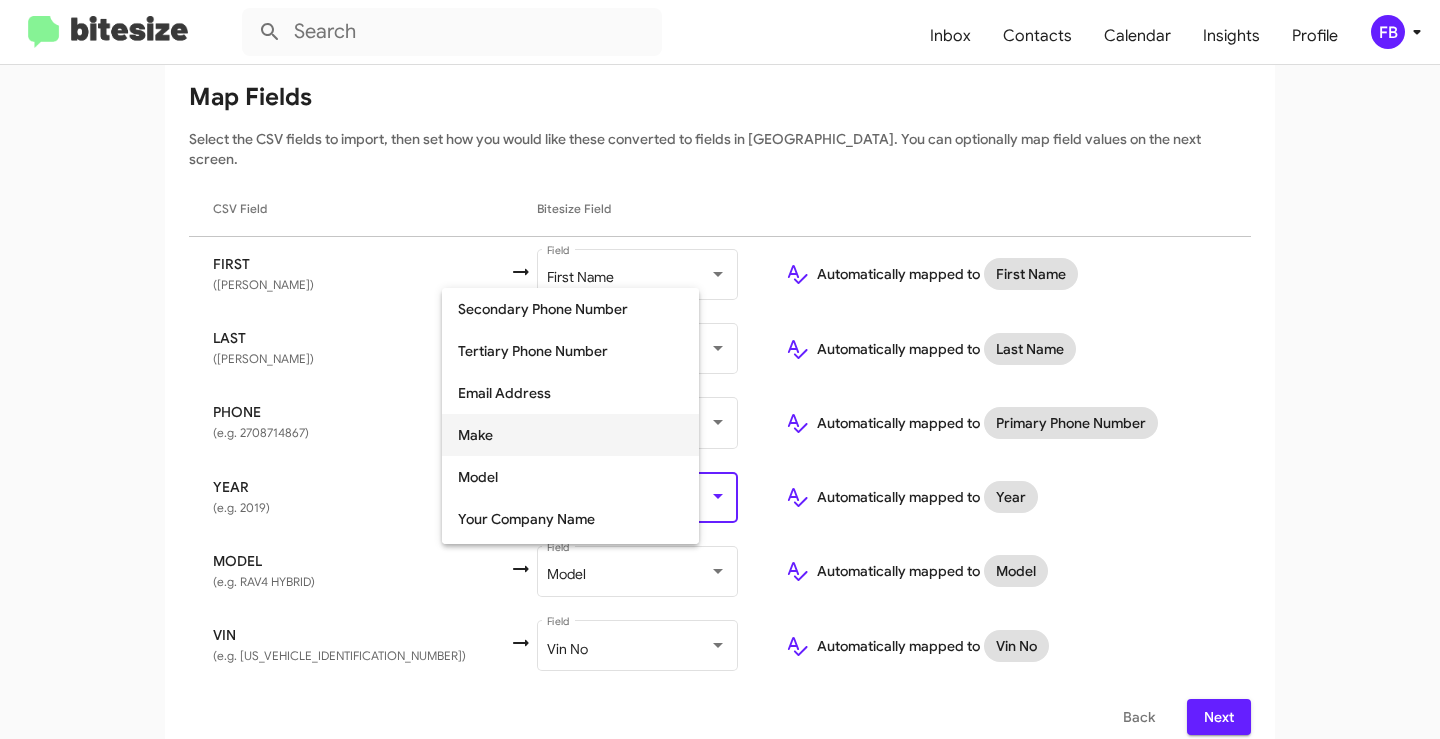 drag, startPoint x: 515, startPoint y: 428, endPoint x: 698, endPoint y: 430, distance: 183.01093 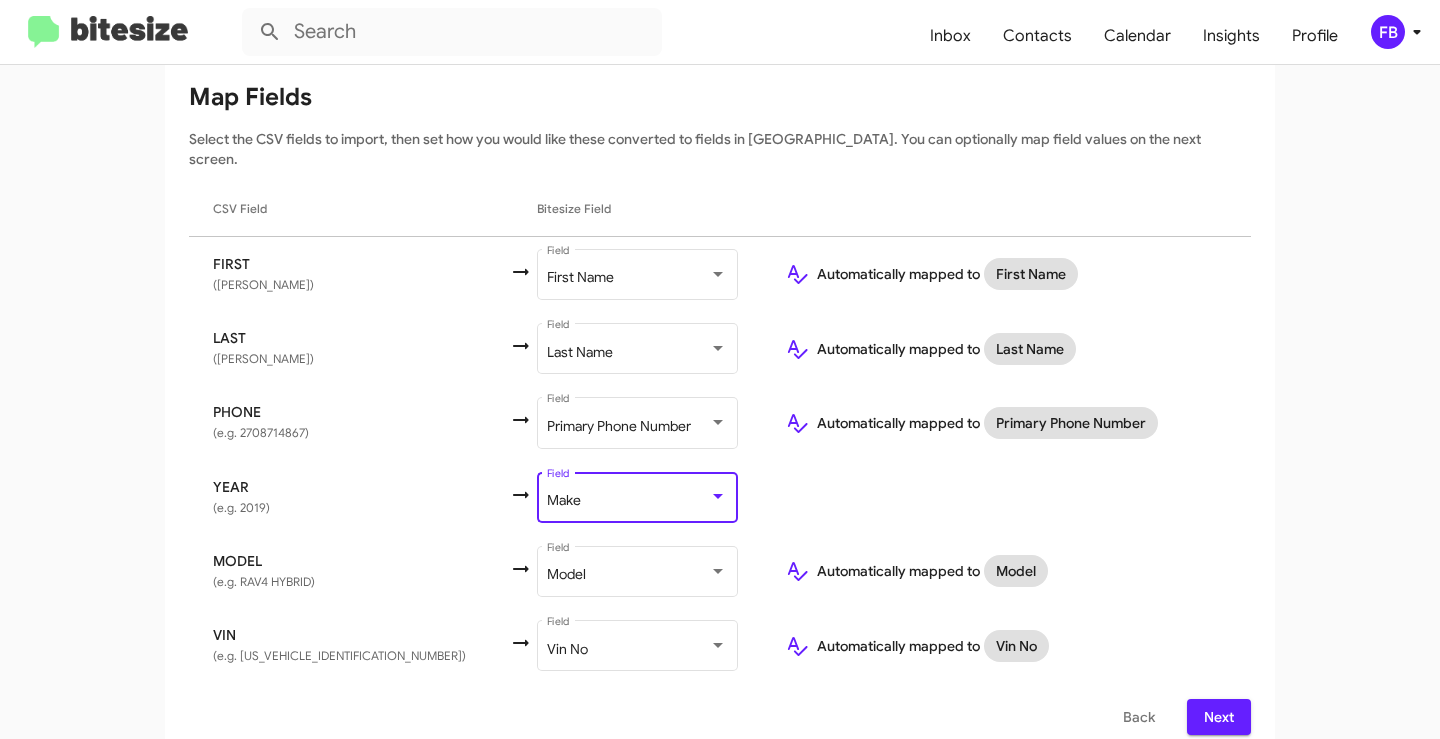 click on "Next" at bounding box center [1219, 717] 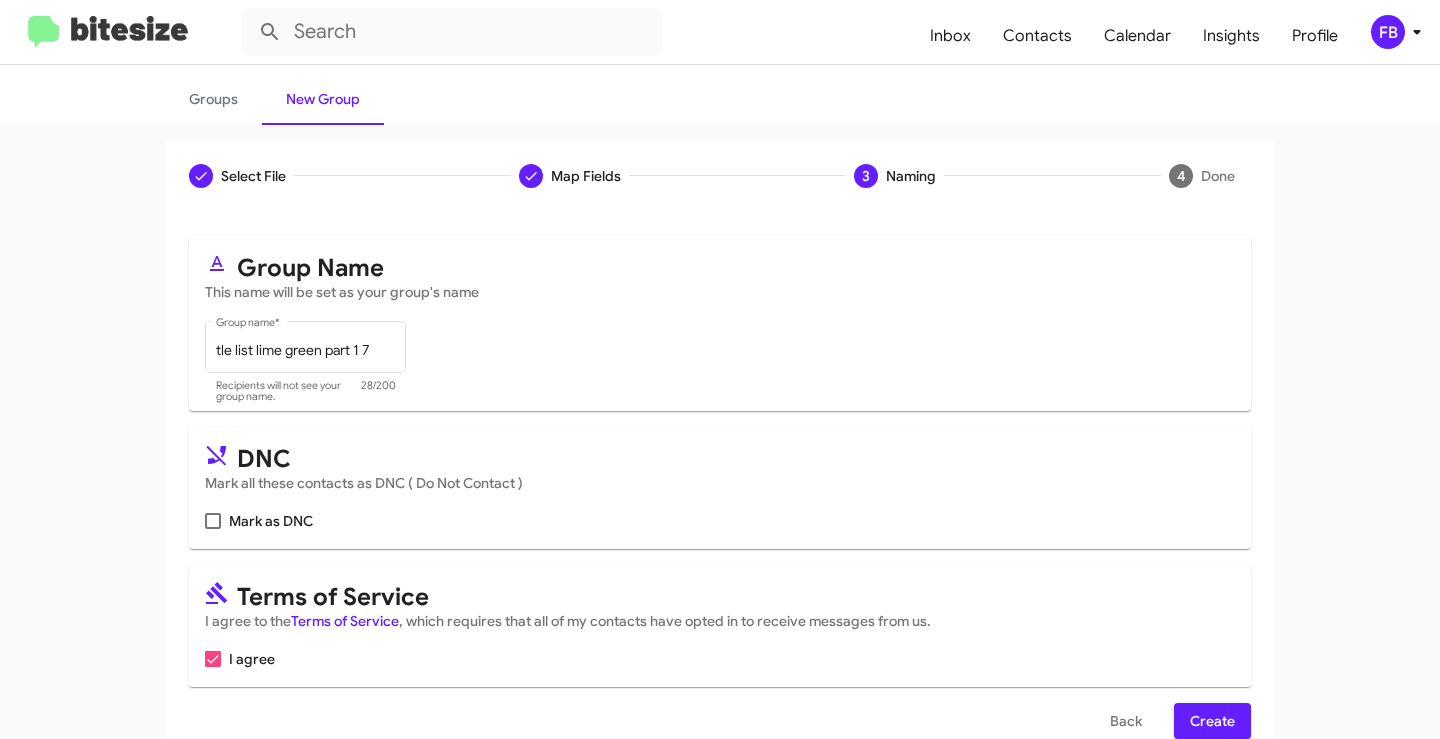 scroll, scrollTop: 145, scrollLeft: 0, axis: vertical 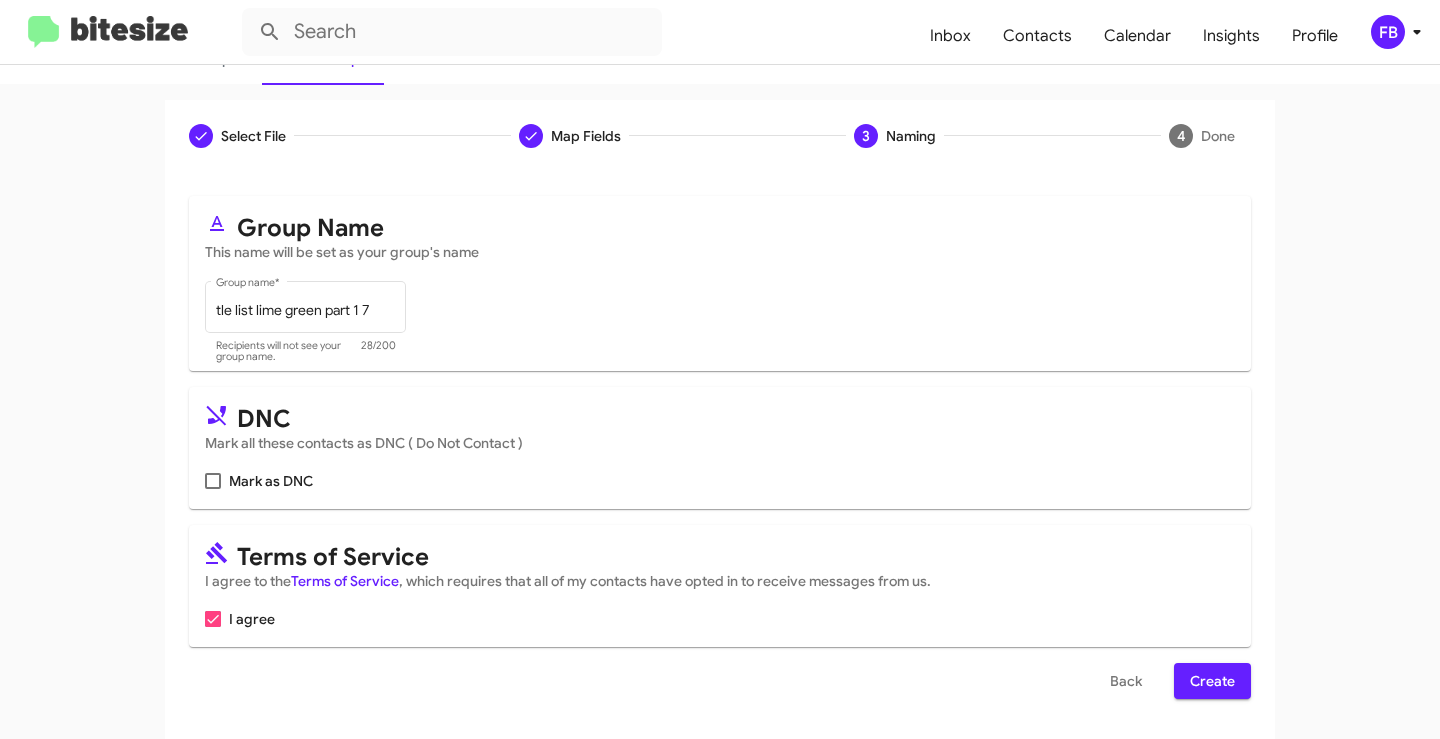 click on "Create" at bounding box center [1212, 681] 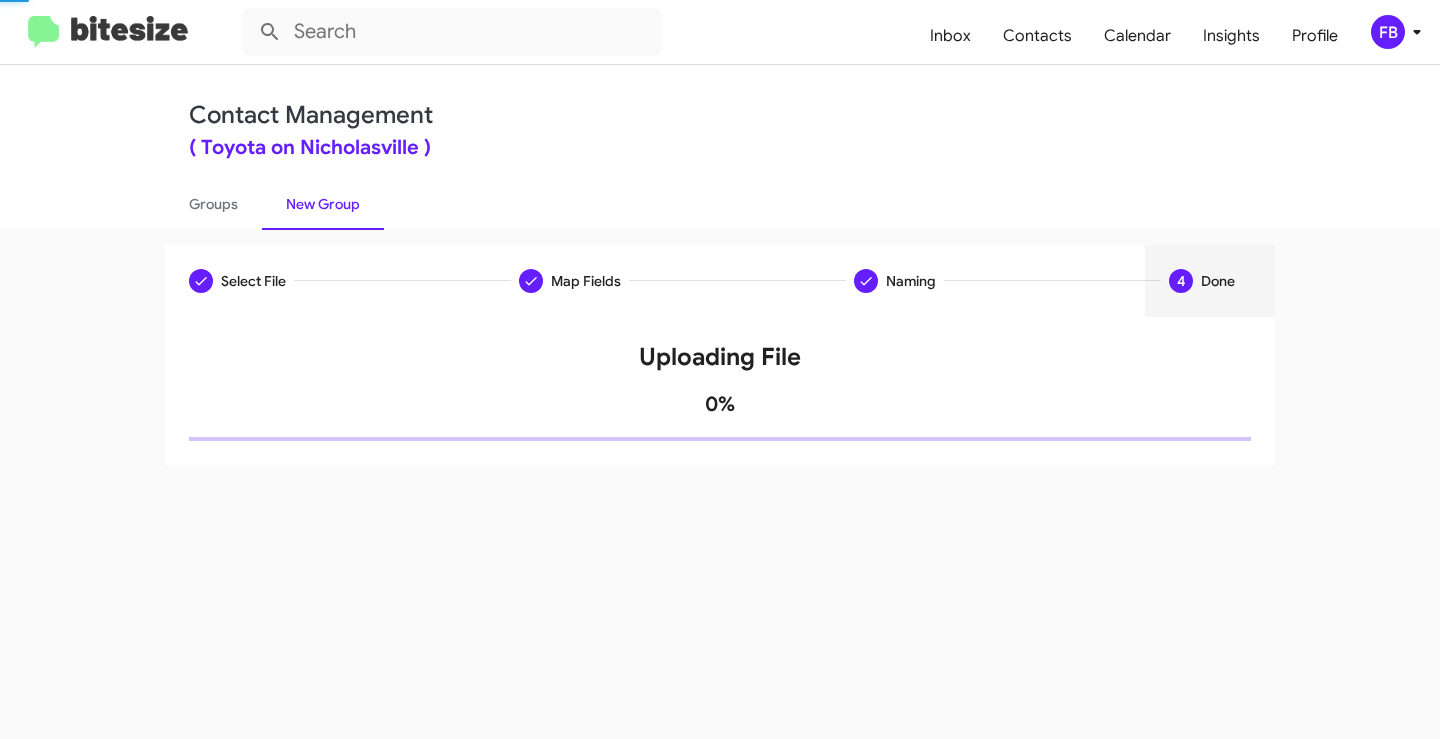 scroll, scrollTop: 0, scrollLeft: 0, axis: both 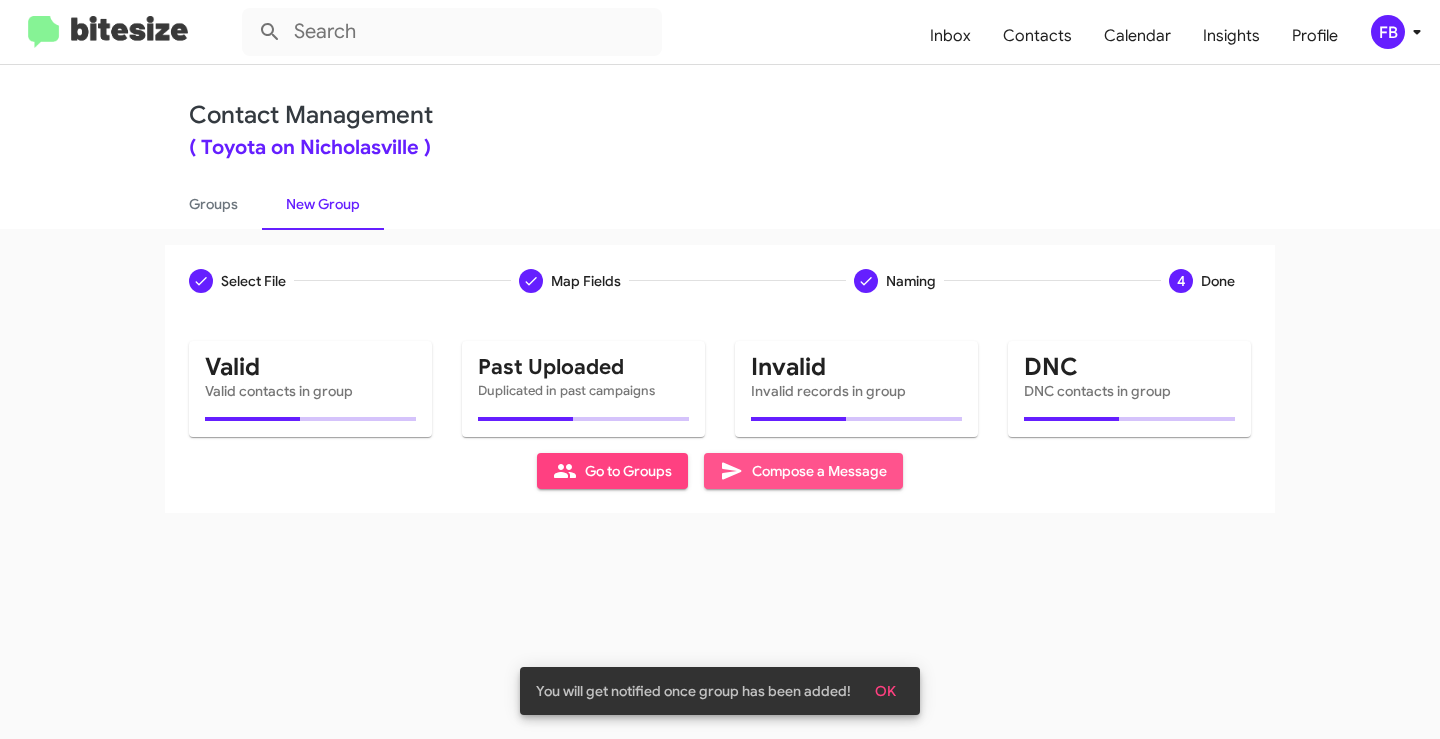 click on "Compose a Message" at bounding box center [803, 471] 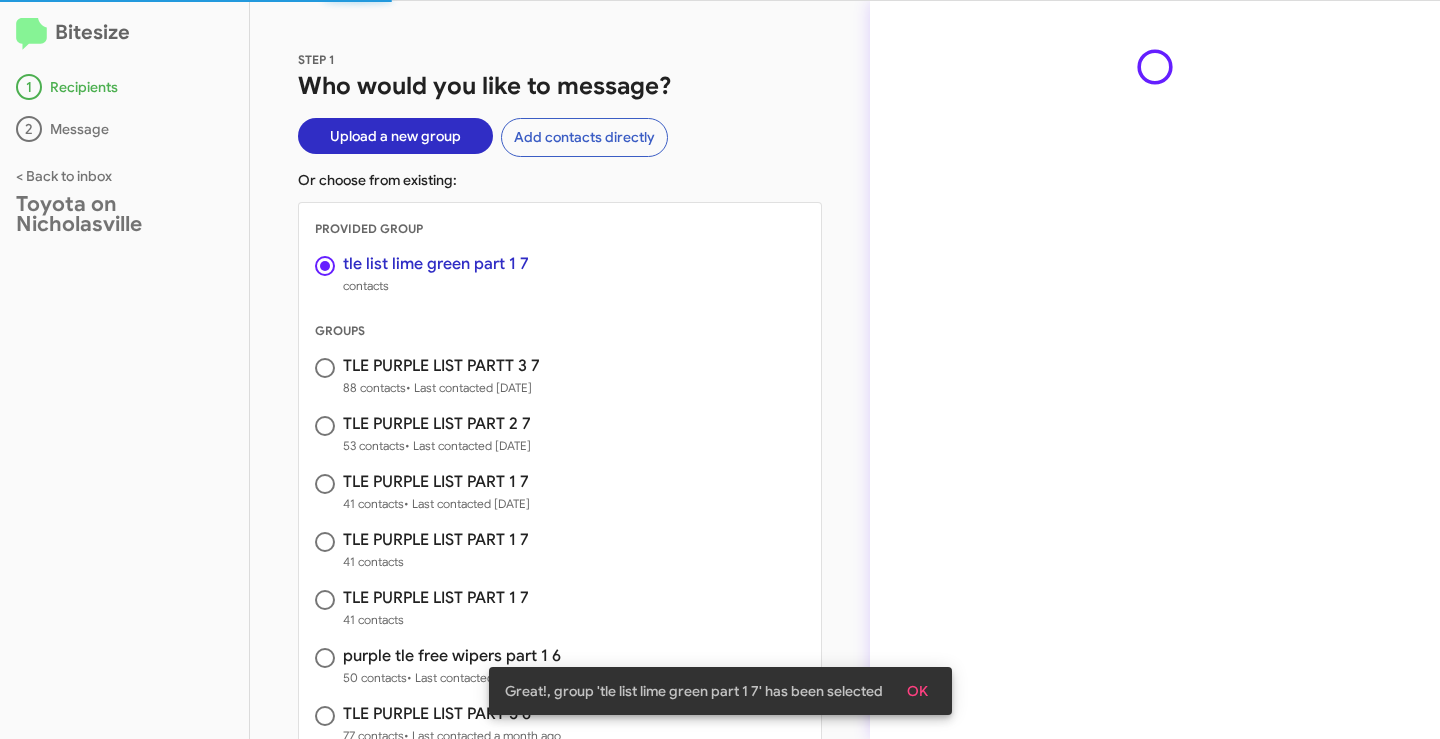 click at bounding box center [325, 368] 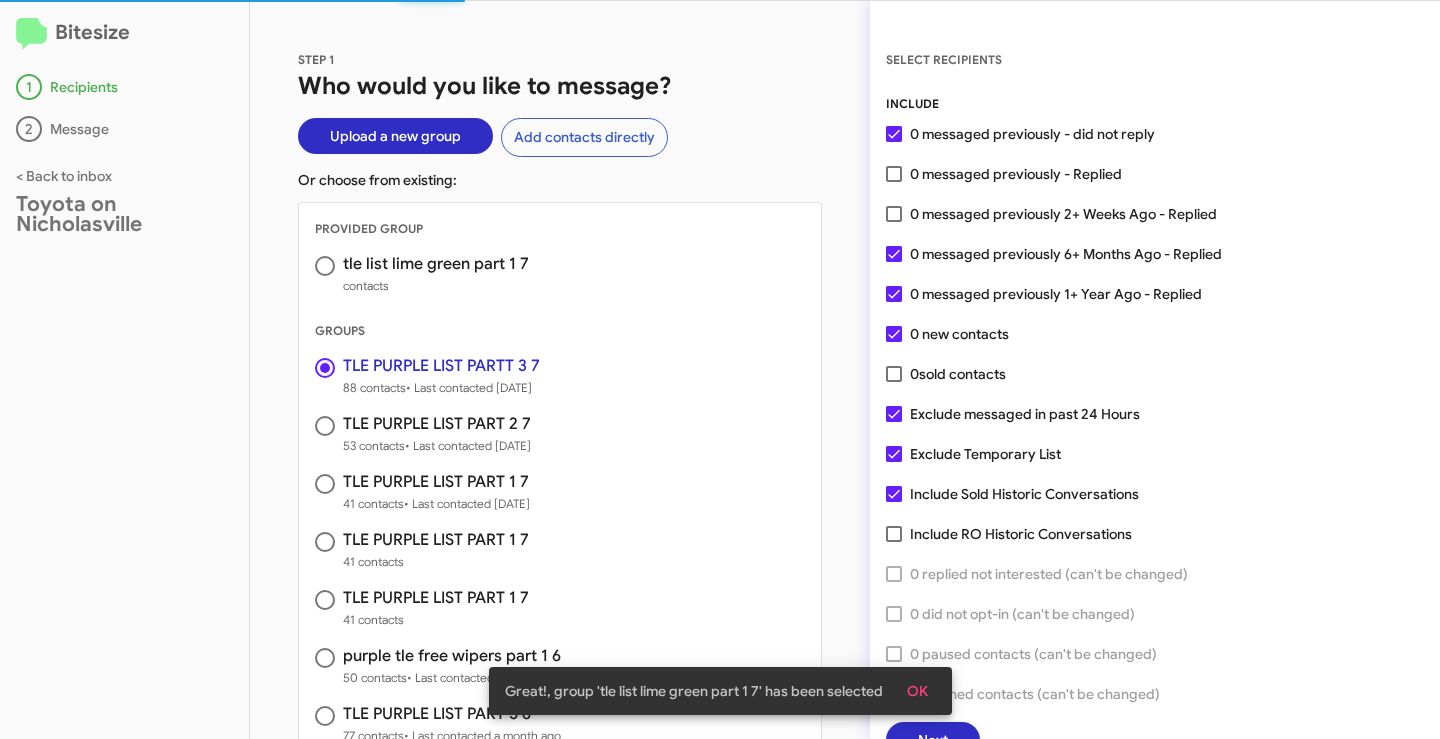 click at bounding box center (325, 266) 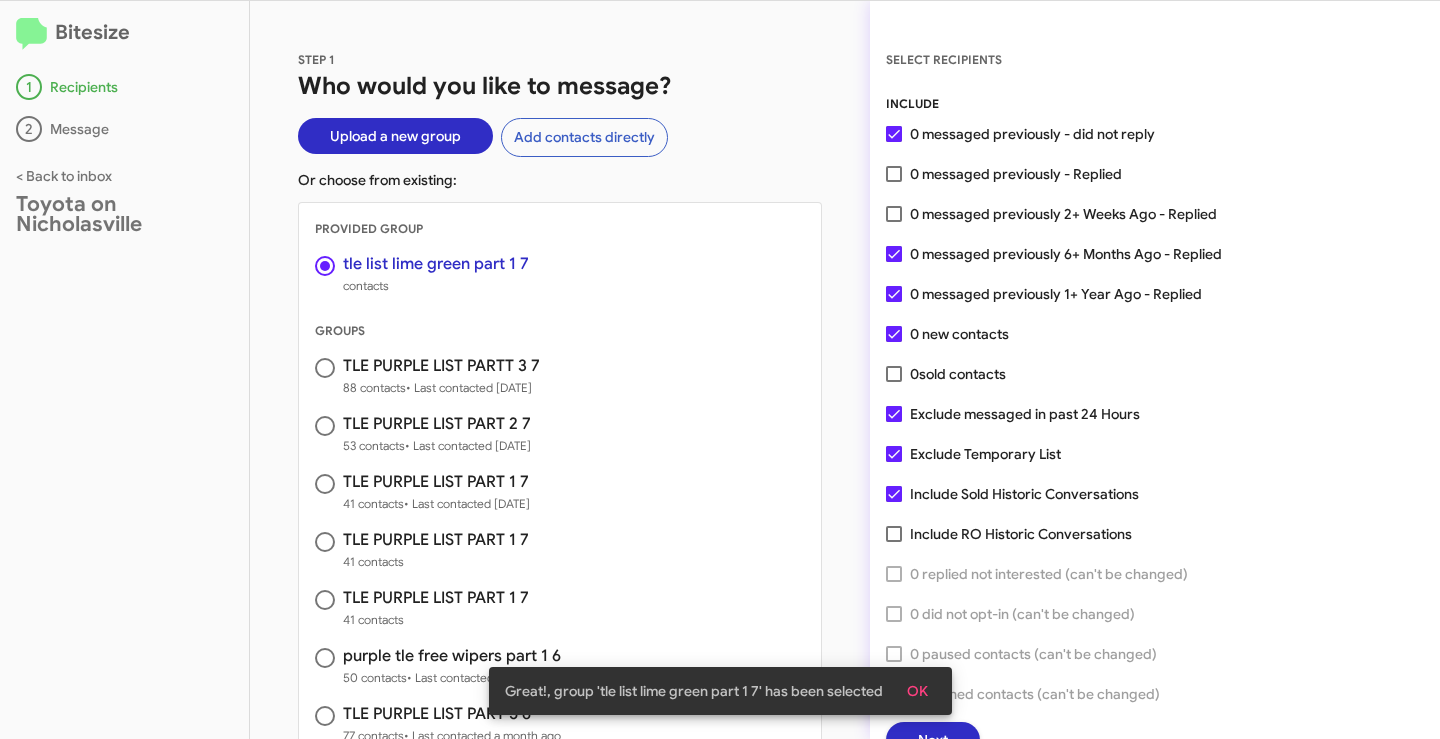 click on "INCLUDE    0 messaged previously - did not reply     0 messaged previously - Replied     0 messaged previously 2+ Weeks Ago - Replied     0 messaged previously 6+ Months Ago - Replied     0 messaged previously 1+ Year Ago - Replied     0 new contacts     0  sold contacts    Exclude messaged in past 24 Hours     Exclude Temporary List     Include Sold Historic Conversations     Include RO Historic Conversations     0 replied not interested (can't be changed)     0 did not opt-in (can't be changed)     0 paused contacts (can't be changed)     0 finished contacts (can't be changed)   Next" 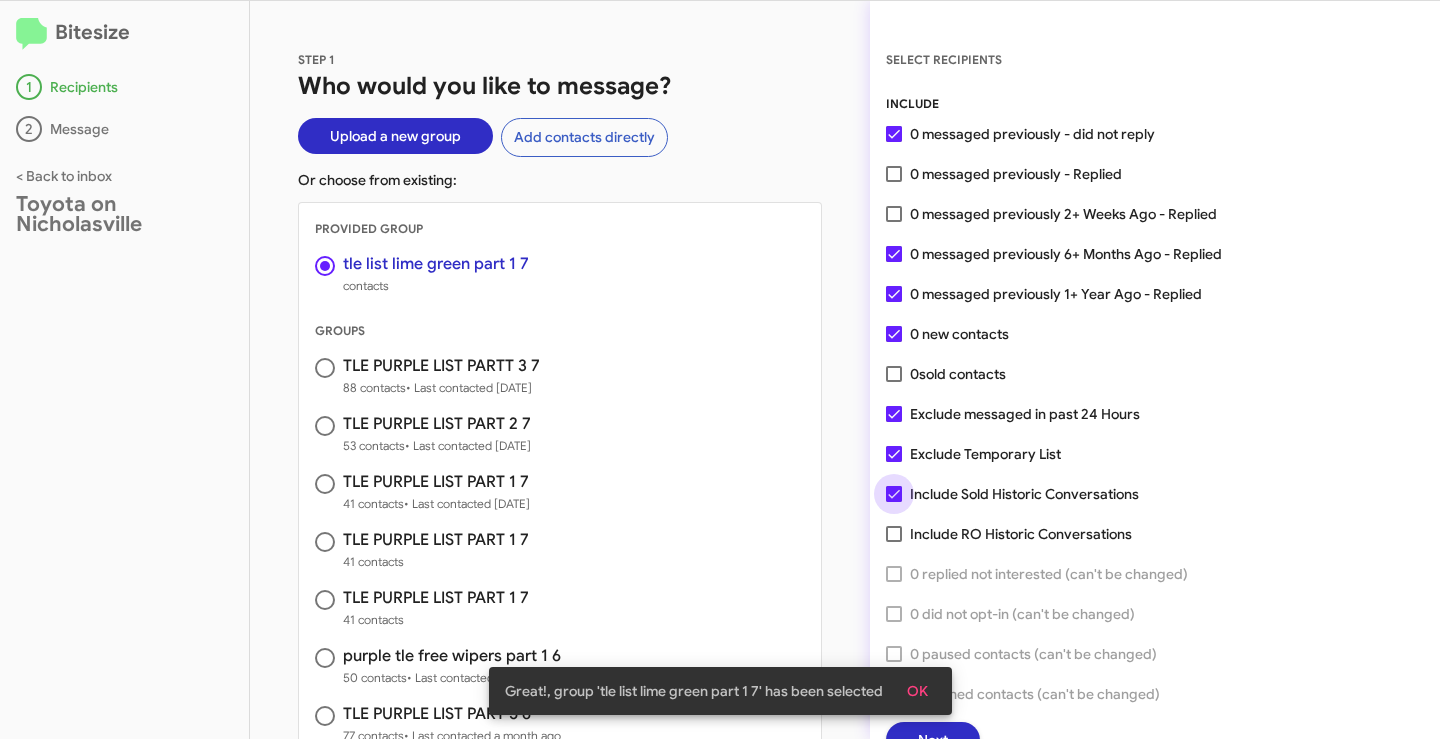 drag, startPoint x: 895, startPoint y: 496, endPoint x: 893, endPoint y: 464, distance: 32.06244 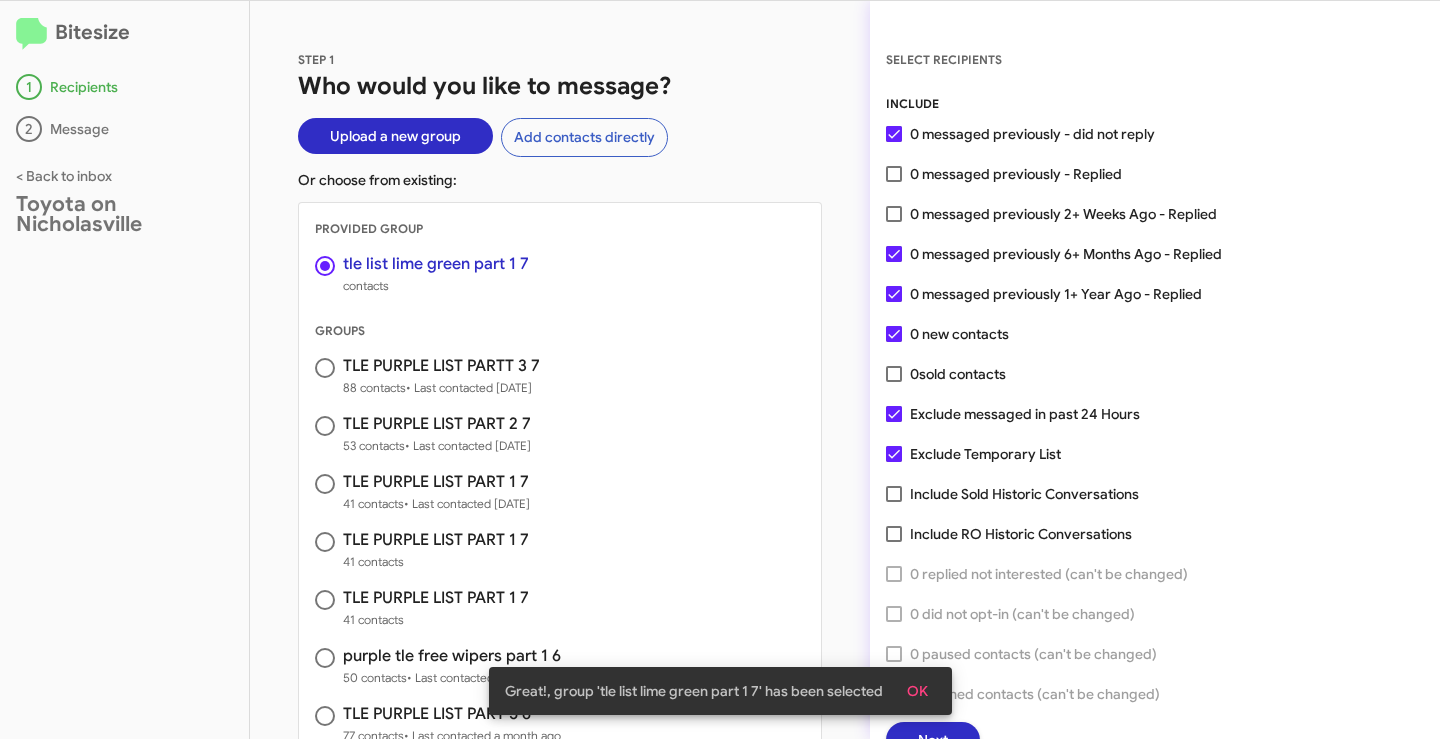 click at bounding box center [894, 454] 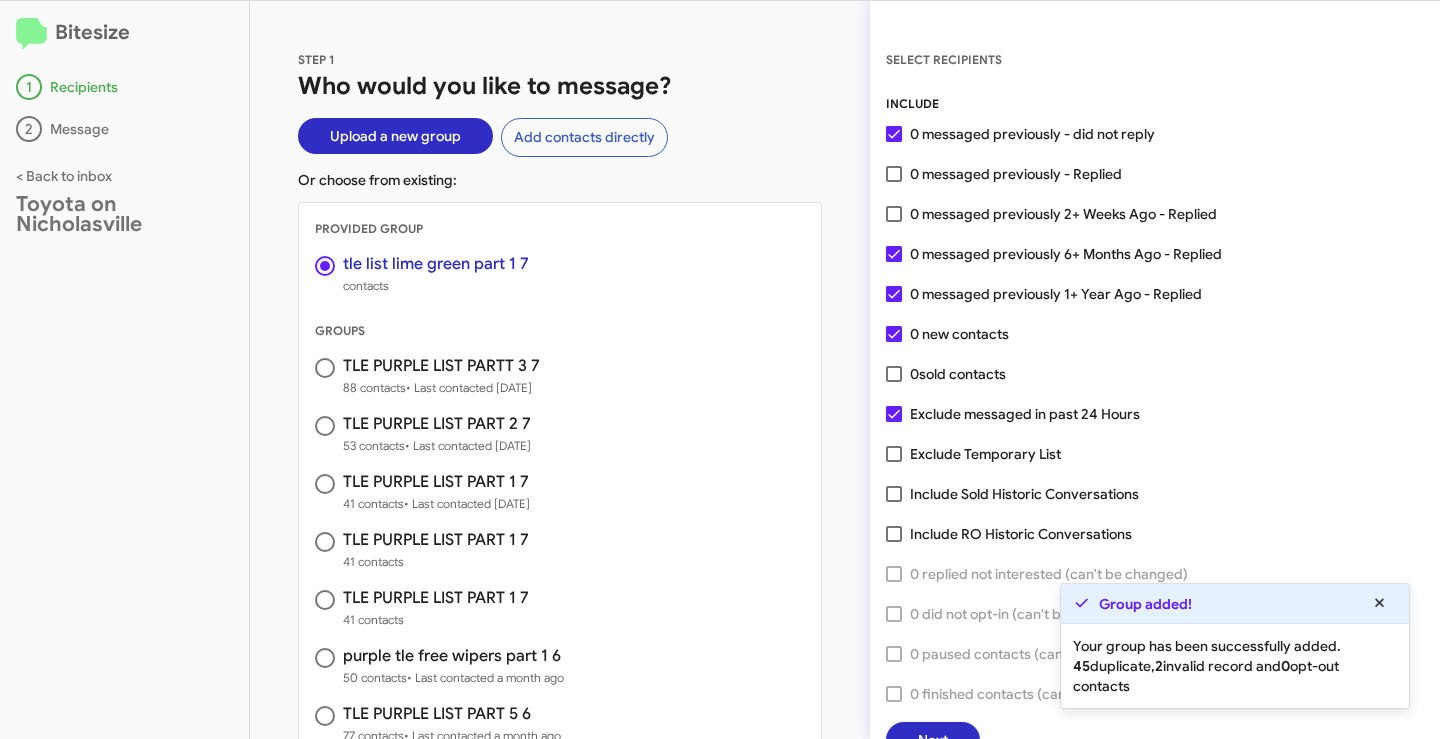 click on "Bitesize  1  Recipients  2  Message   < Back to inbox   Toyota on Nicholasville" 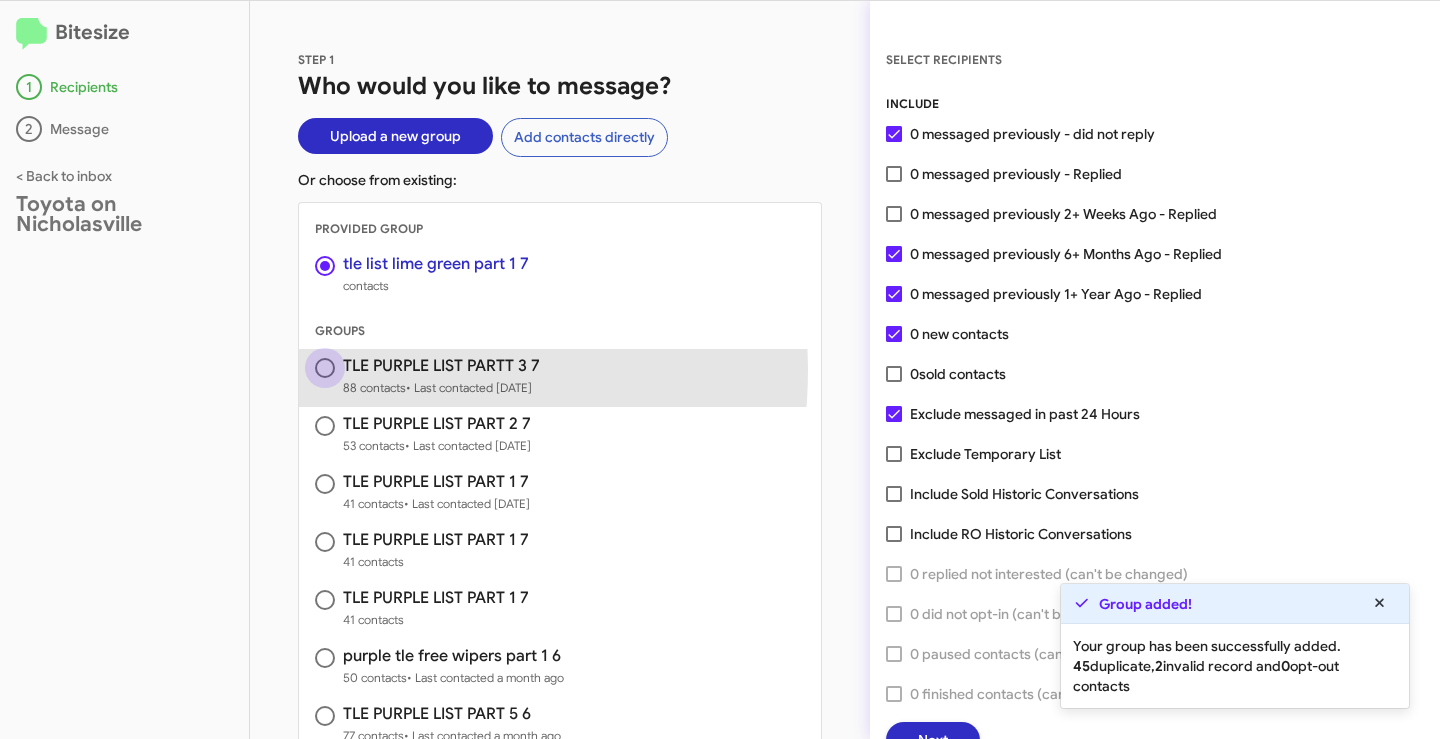 click at bounding box center [325, 368] 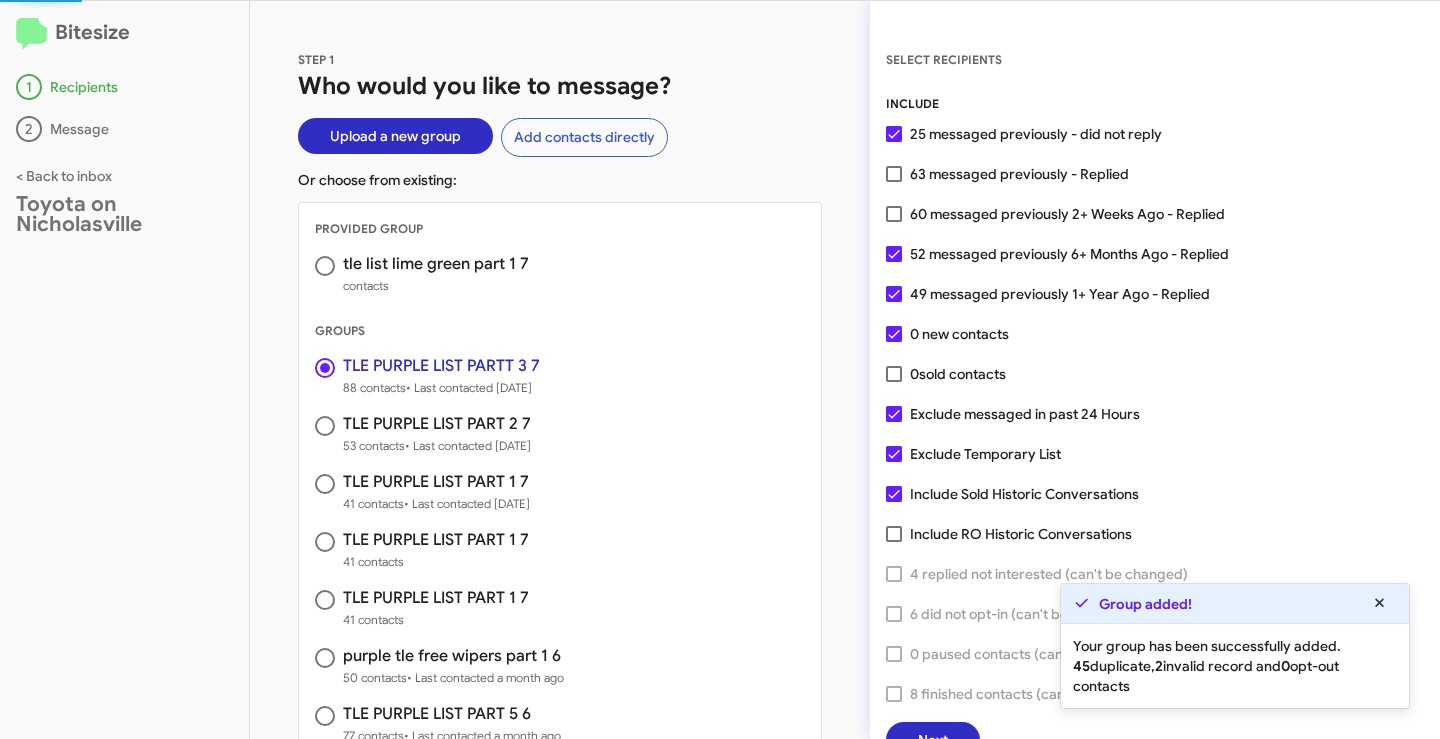 click at bounding box center [325, 266] 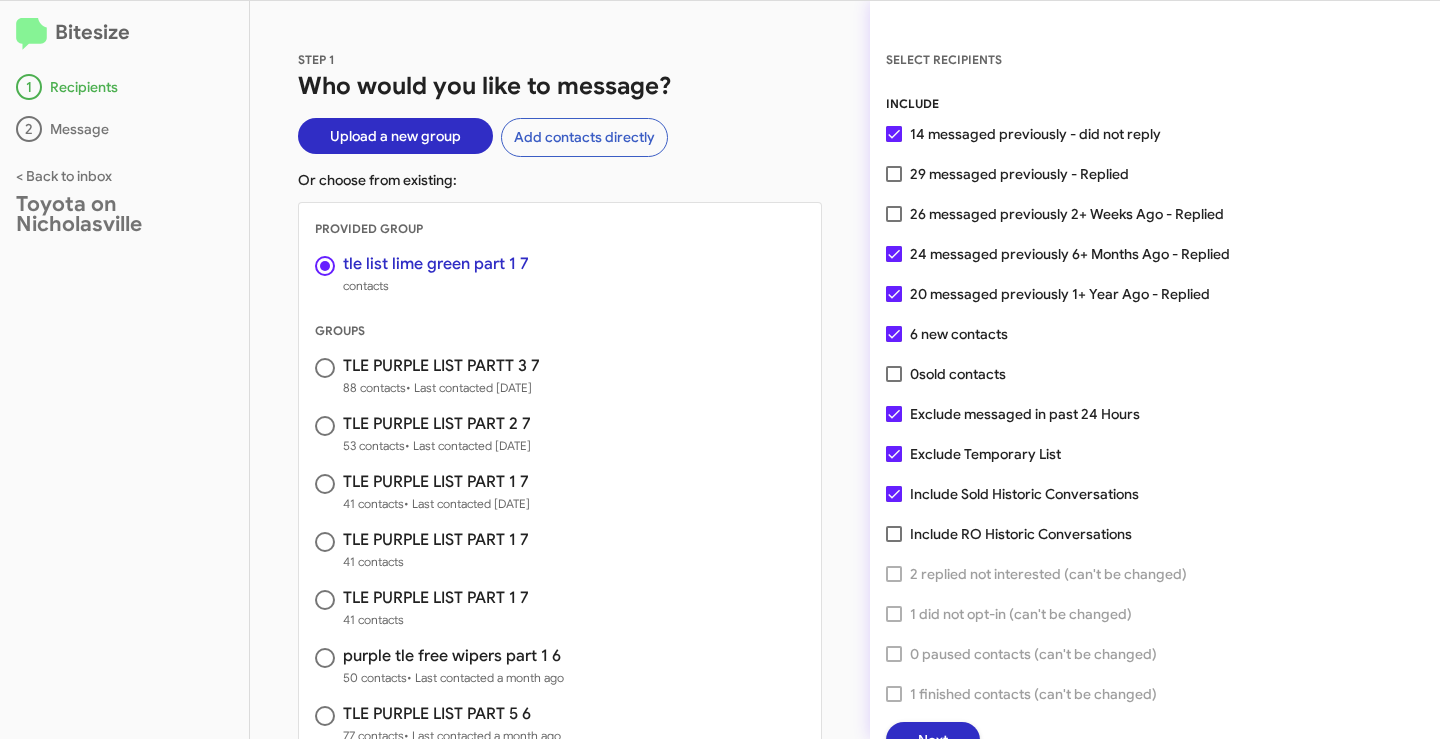 drag, startPoint x: 887, startPoint y: 500, endPoint x: 889, endPoint y: 459, distance: 41.04875 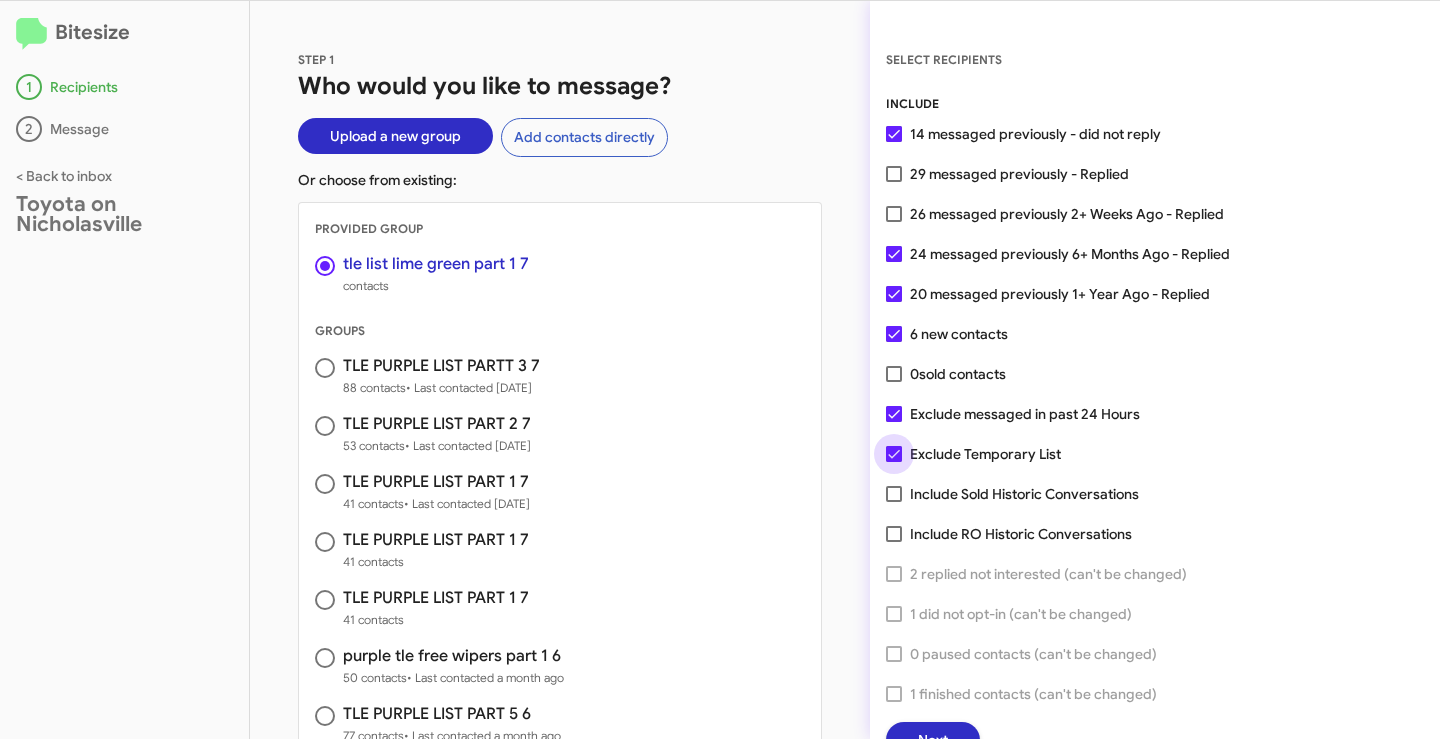 drag, startPoint x: 889, startPoint y: 446, endPoint x: 1187, endPoint y: 510, distance: 304.795 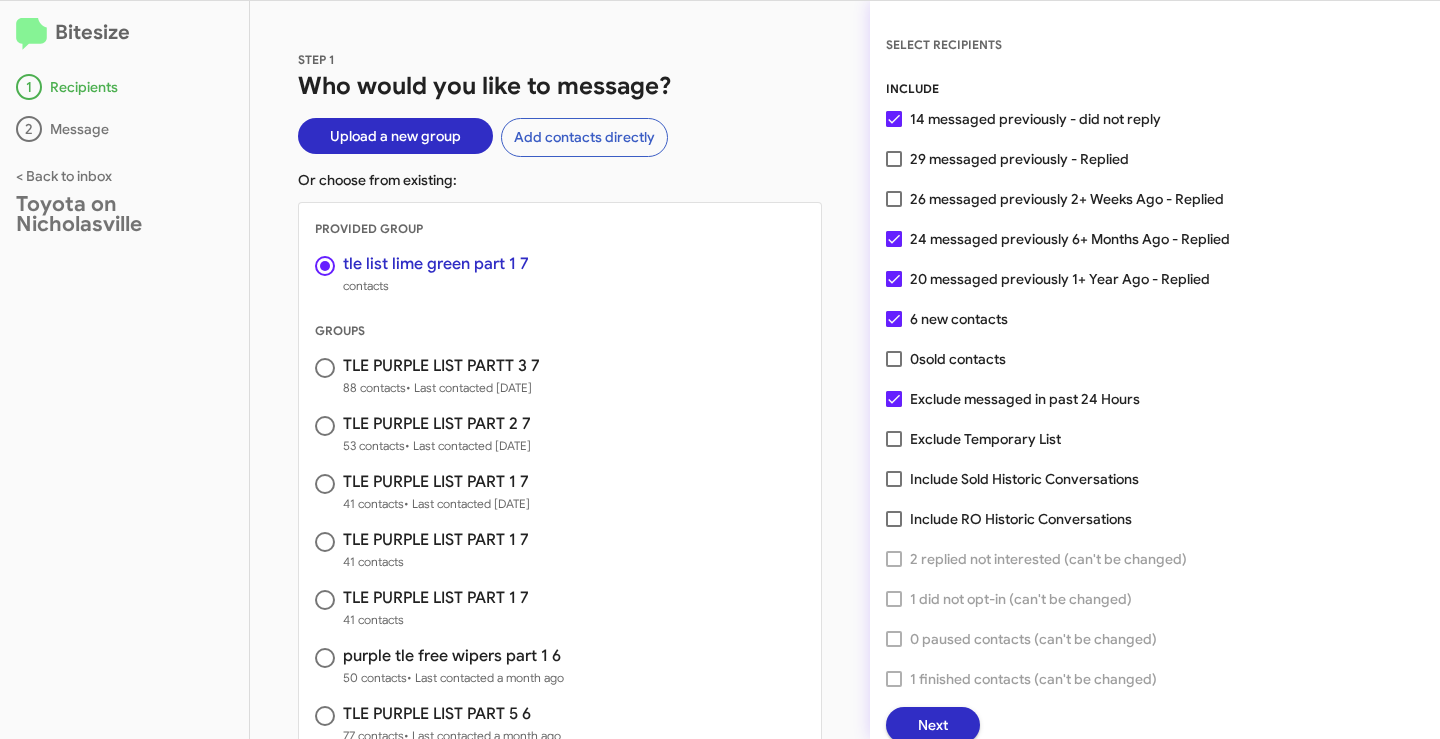 scroll, scrollTop: 19, scrollLeft: 0, axis: vertical 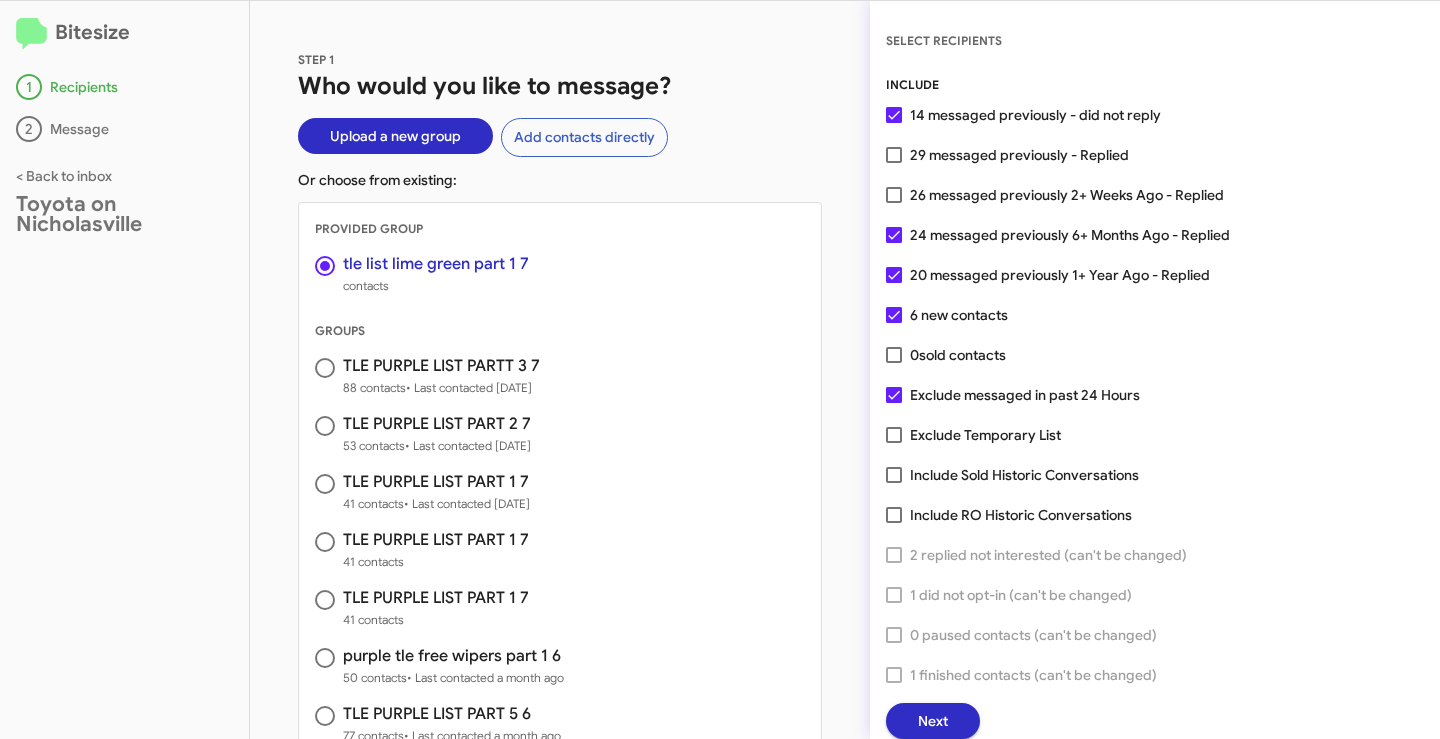 click on "Next" 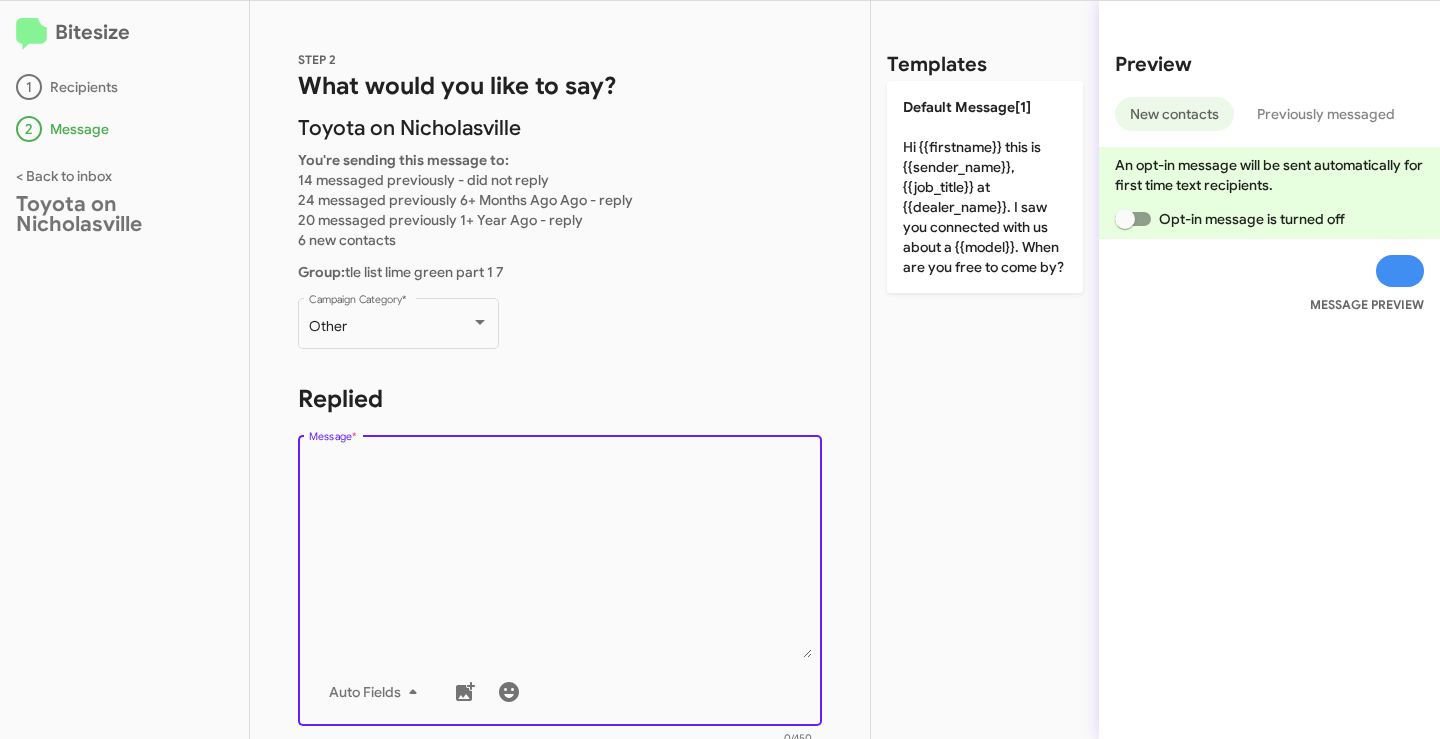 paste on "Hello {{firstname}}! This is Faith from Toyota on [GEOGRAPHIC_DATA]. Looks like its been a while since we've seen your {{make}} {{model}} for service. I would like to offer you a $39.99 oil change special for your {{make}} {{model}}! Please let me know if you would like to schedule that or if you no longer own that vehicle. Thanks and have a great day!" 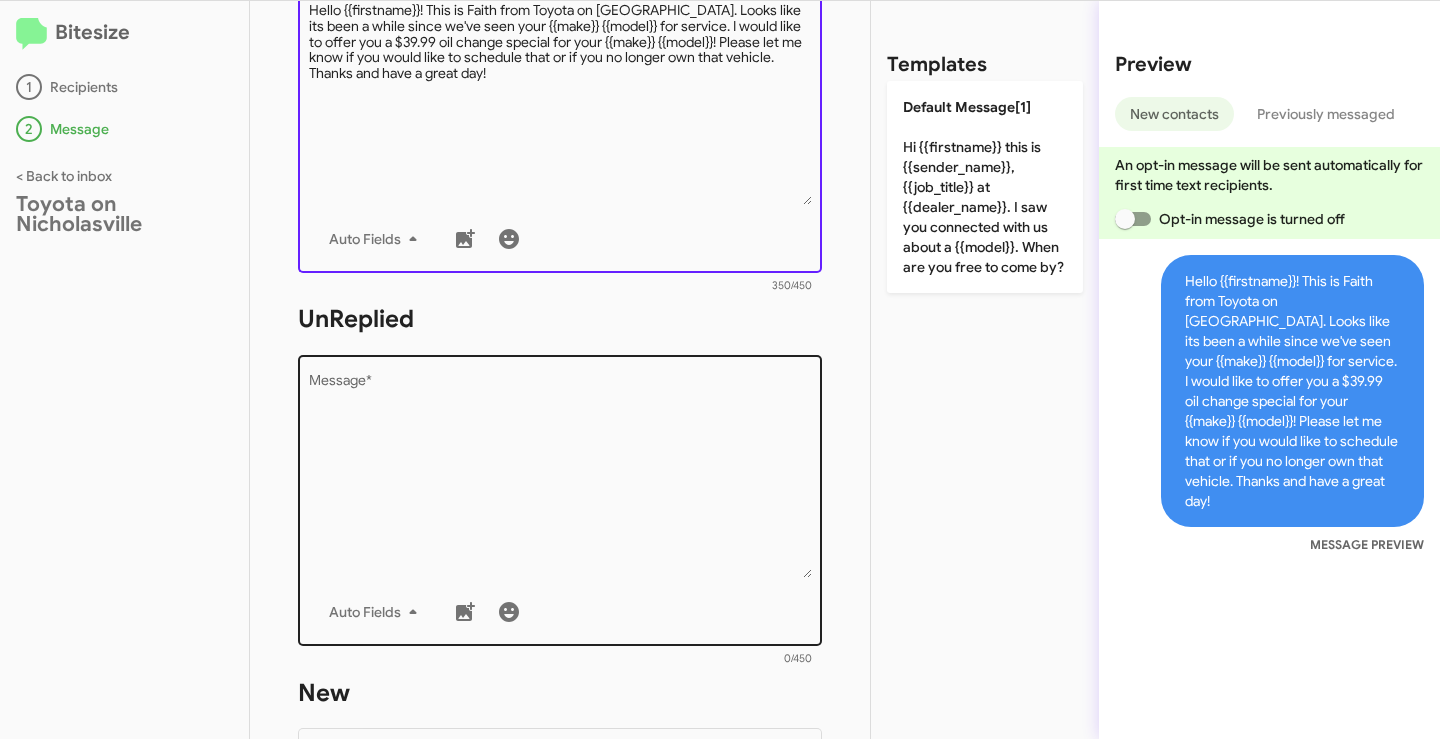 scroll, scrollTop: 500, scrollLeft: 0, axis: vertical 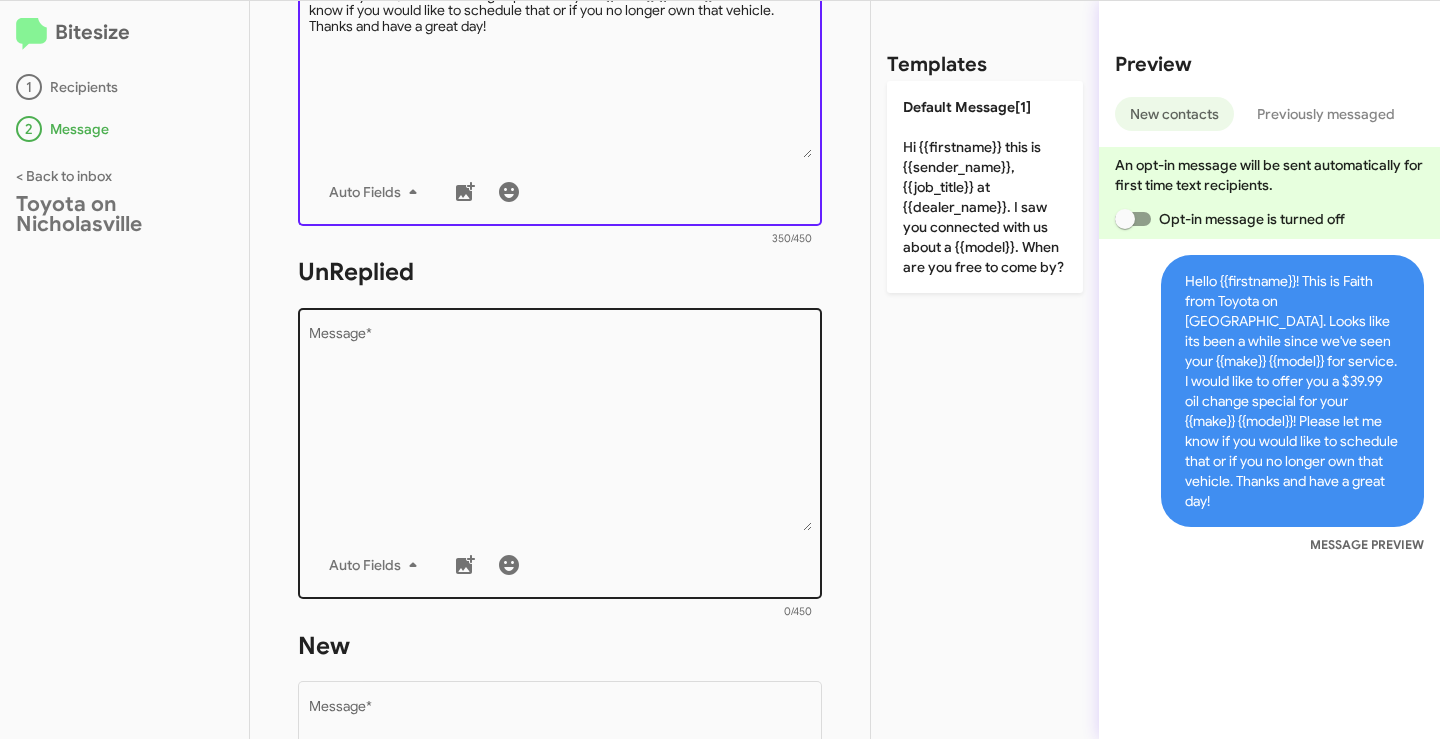 type on "Hello {{firstname}}! This is Faith from Toyota on [GEOGRAPHIC_DATA]. Looks like its been a while since we've seen your {{make}} {{model}} for service. I would like to offer you a $39.99 oil change special for your {{make}} {{model}}! Please let me know if you would like to schedule that or if you no longer own that vehicle. Thanks and have a great day!" 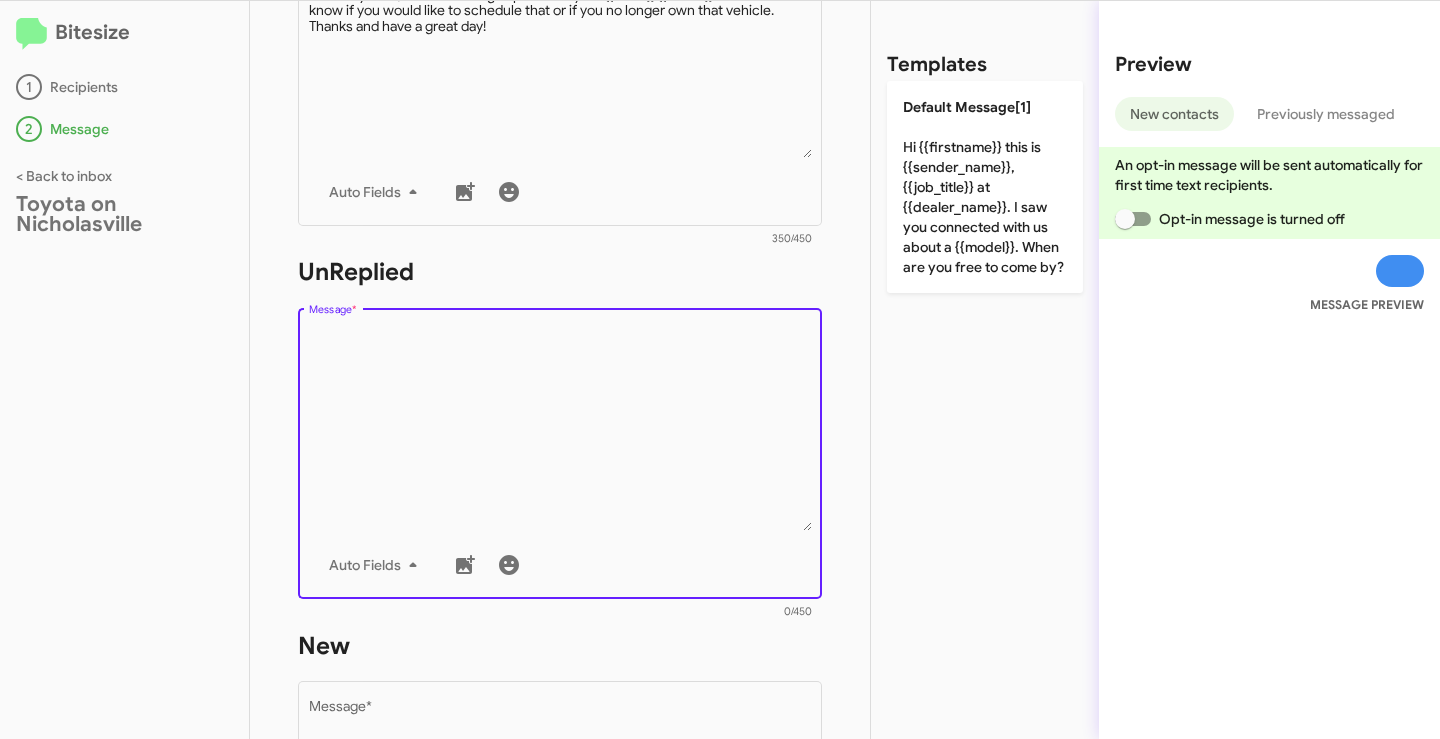 paste on "Hello {{firstname}}! This is Faith from Toyota on [GEOGRAPHIC_DATA]. Looks like its been a while since we've seen your {{make}} {{model}} for service. I would like to offer you a $39.99 oil change special for your {{make}} {{model}}! Please let me know if you would like to schedule that or if you no longer own that vehicle. Thanks and have a great day!" 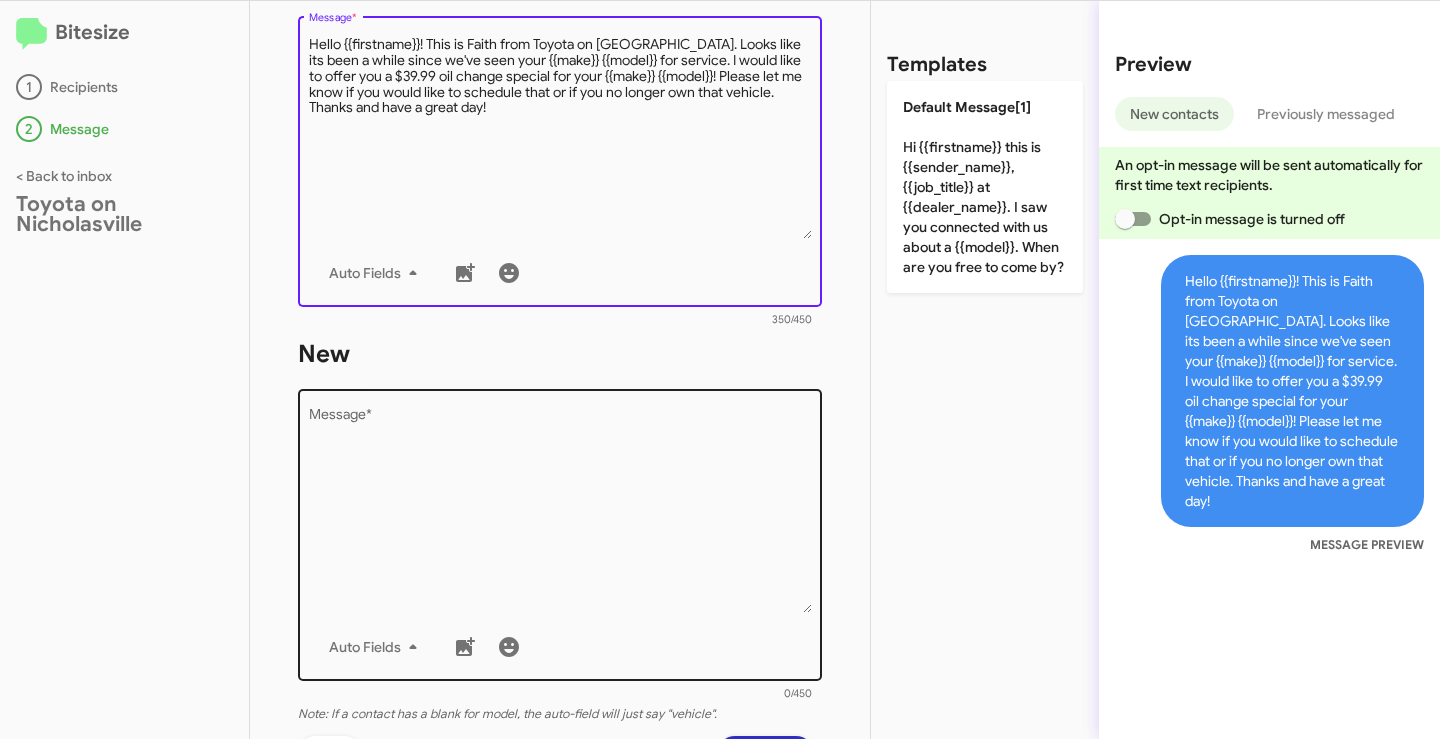 scroll, scrollTop: 833, scrollLeft: 0, axis: vertical 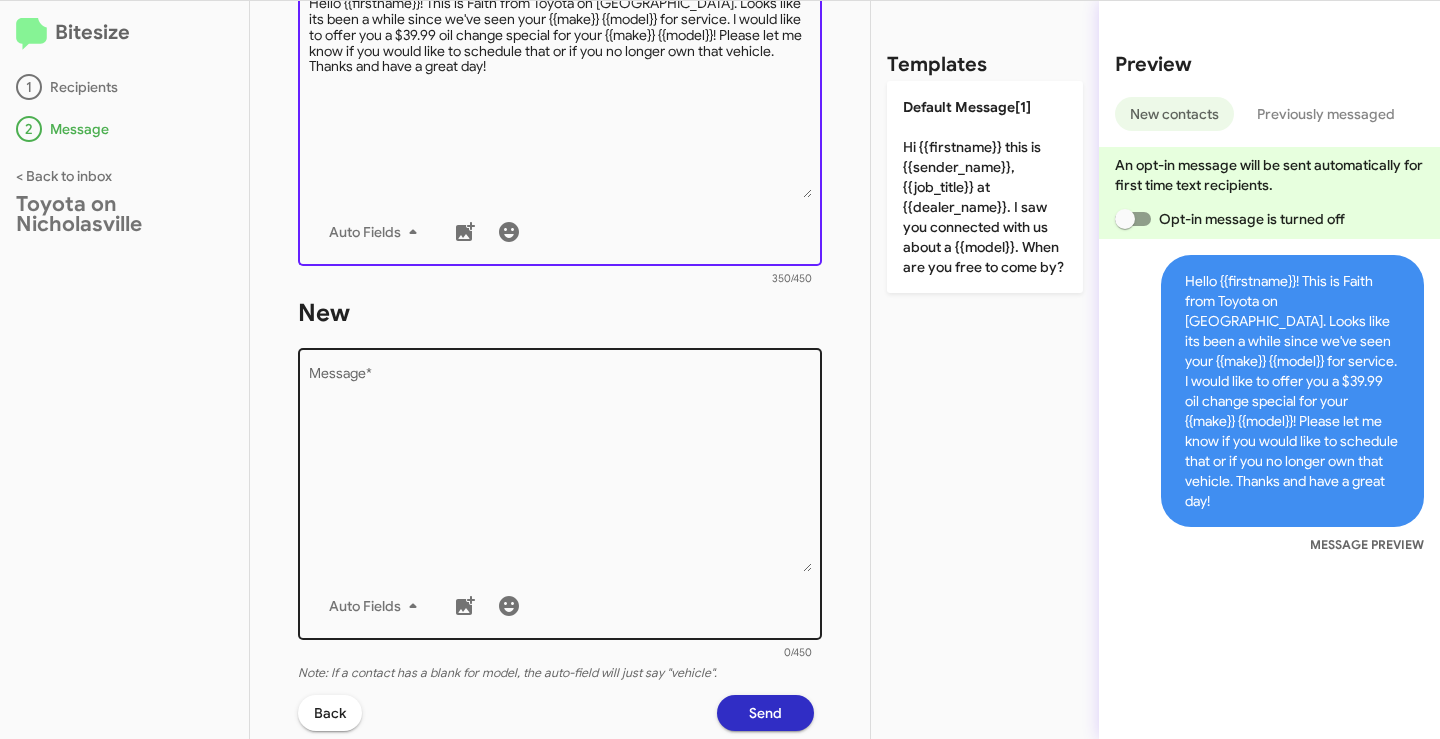 type on "Hello {{firstname}}! This is Faith from Toyota on [GEOGRAPHIC_DATA]. Looks like its been a while since we've seen your {{make}} {{model}} for service. I would like to offer you a $39.99 oil change special for your {{make}} {{model}}! Please let me know if you would like to schedule that or if you no longer own that vehicle. Thanks and have a great day!" 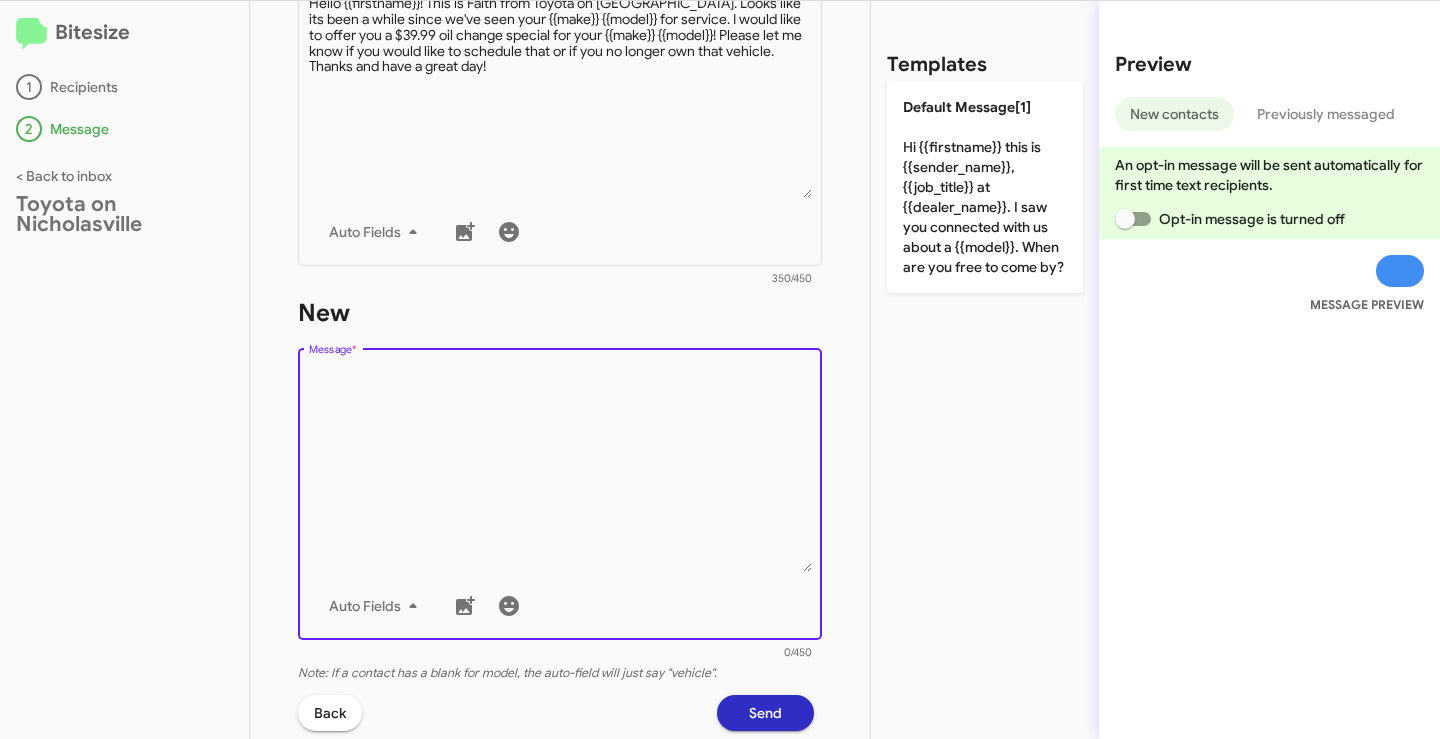 paste on "Hello {{firstname}}! This is Faith from Toyota on [GEOGRAPHIC_DATA]. Looks like its been a while since we've seen your {{make}} {{model}} for service. I would like to offer you a $39.99 oil change special for your {{make}} {{model}}! Please let me know if you would like to schedule that or if you no longer own that vehicle. Thanks and have a great day!" 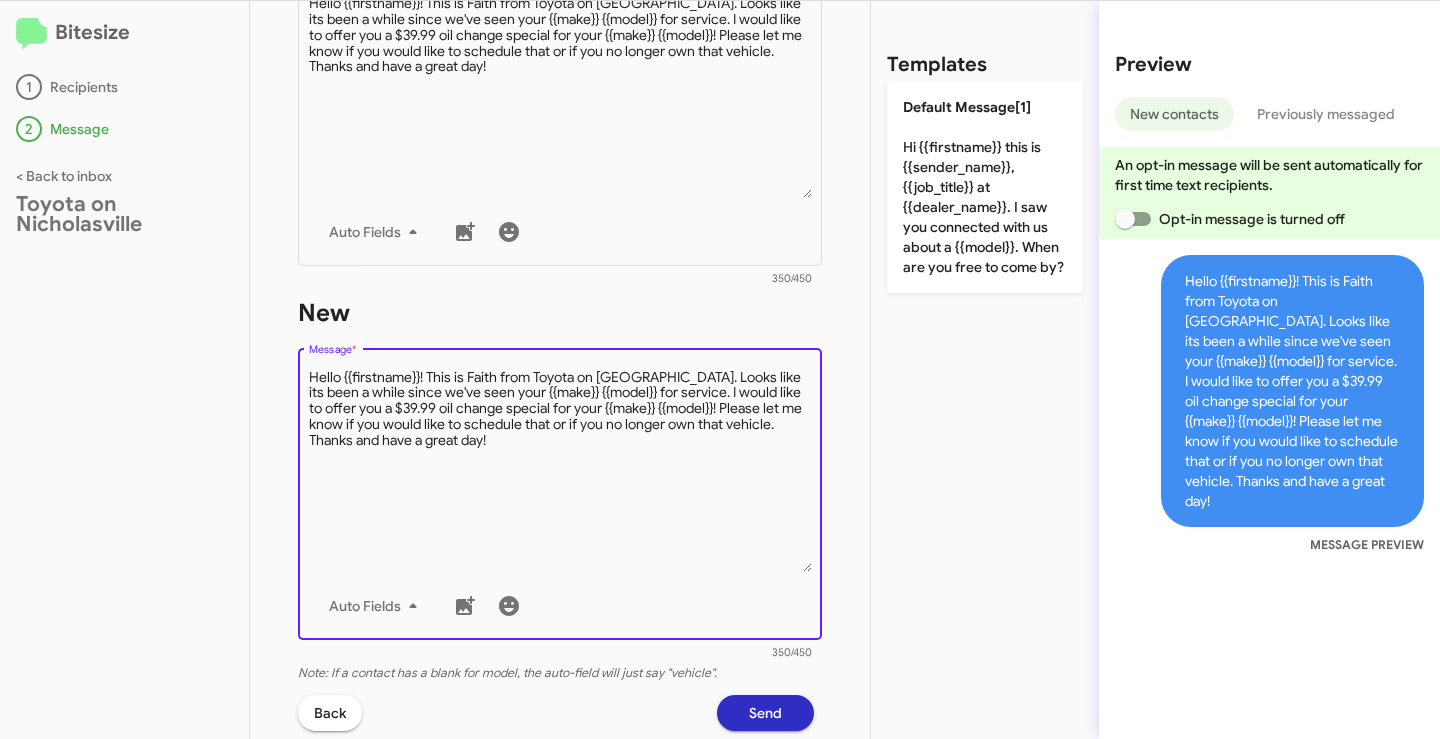 type on "Hello {{firstname}}! This is Faith from Toyota on [GEOGRAPHIC_DATA]. Looks like its been a while since we've seen your {{make}} {{model}} for service. I would like to offer you a $39.99 oil change special for your {{make}} {{model}}! Please let me know if you would like to schedule that or if you no longer own that vehicle. Thanks and have a great day!" 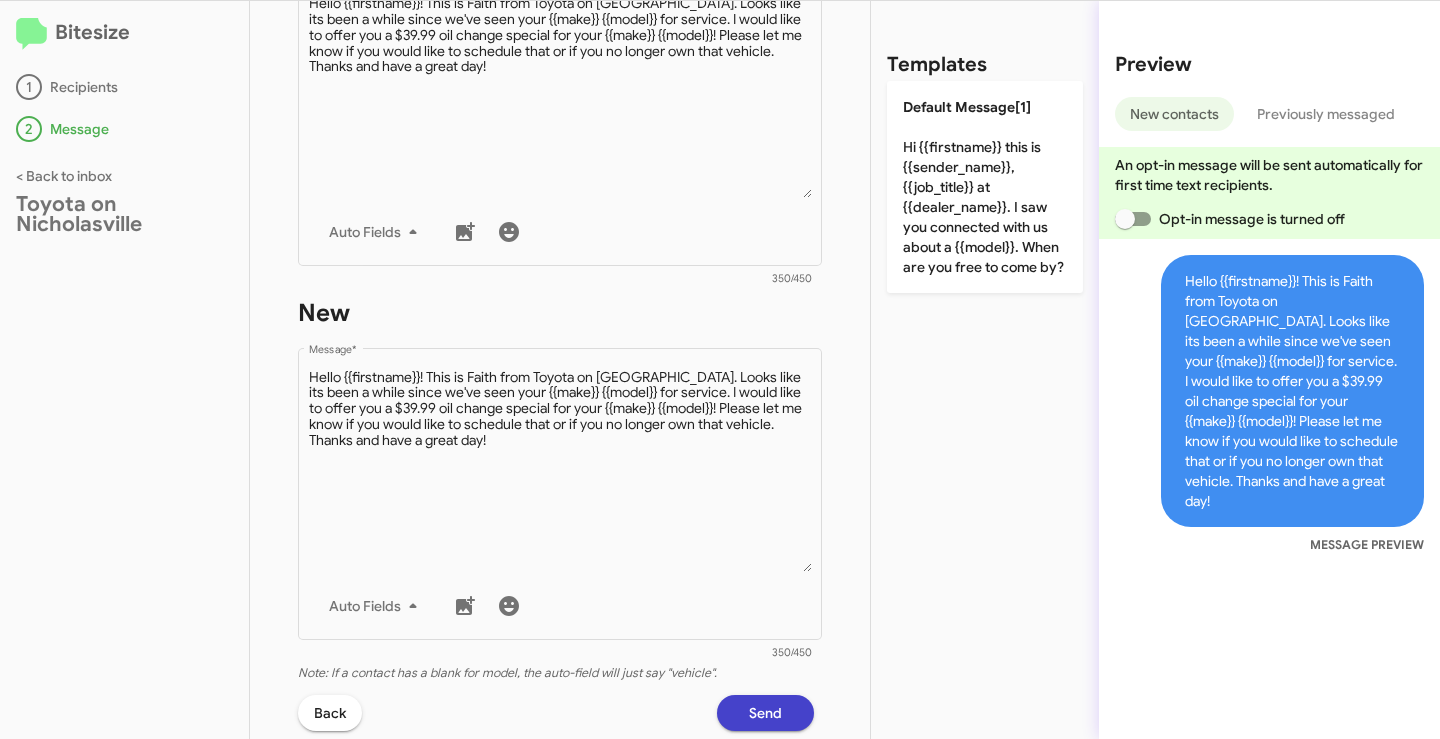 click on "Send" 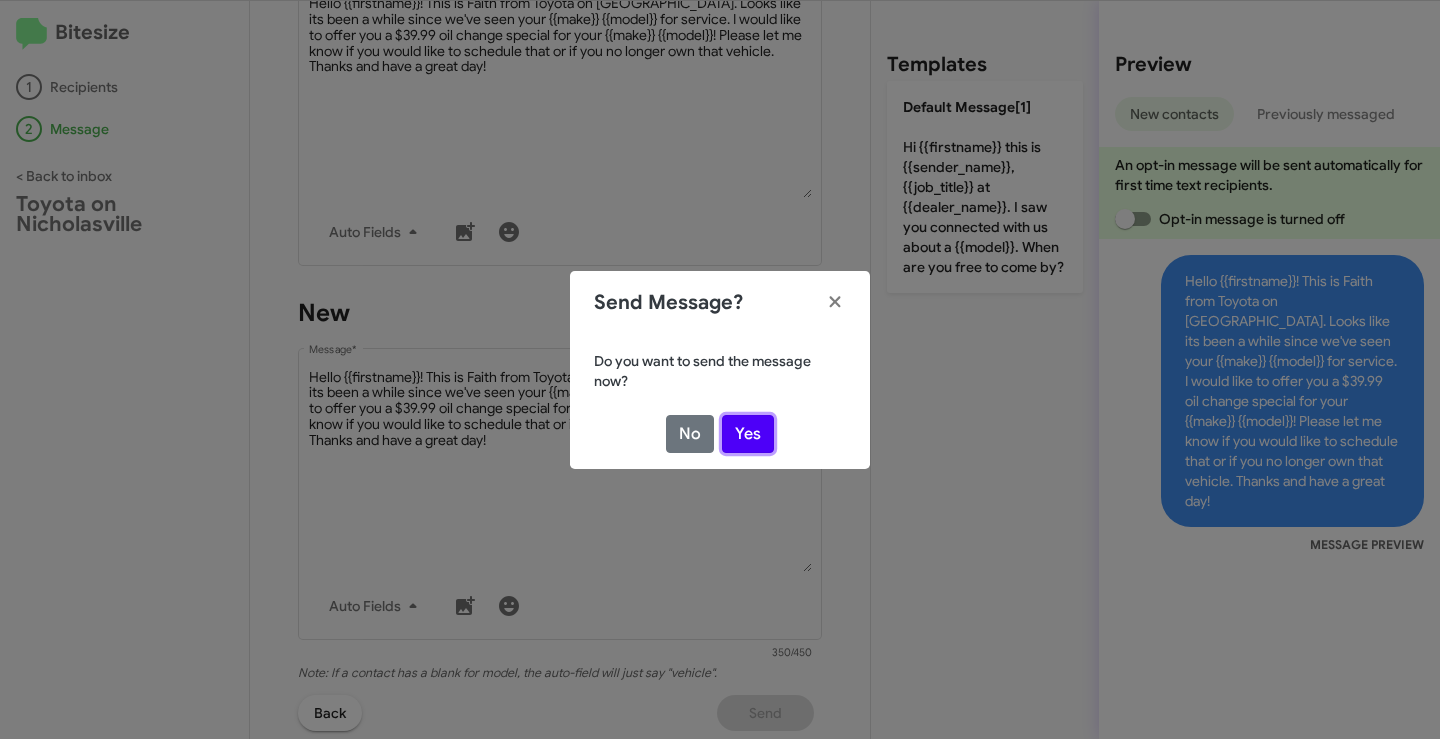 click on "Yes" 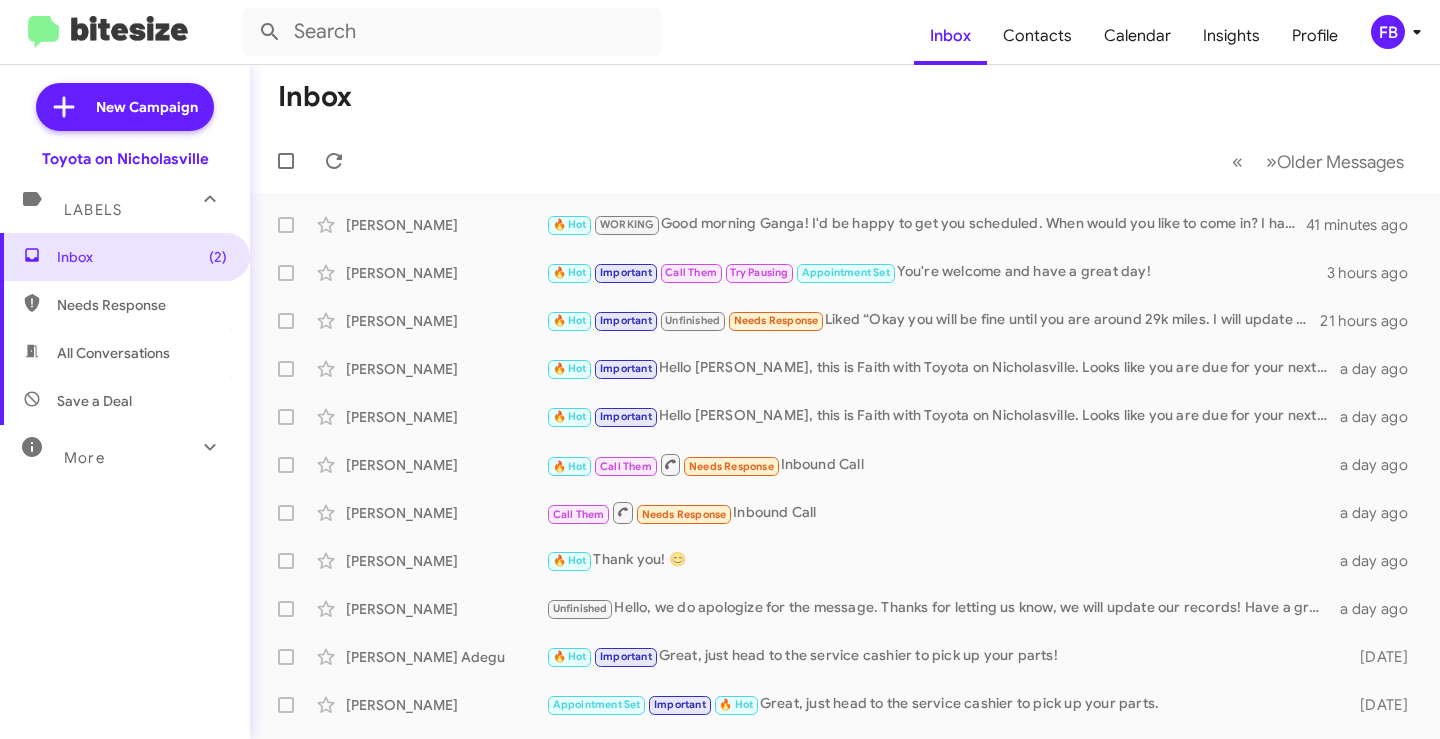 click on "All Conversations" at bounding box center (113, 353) 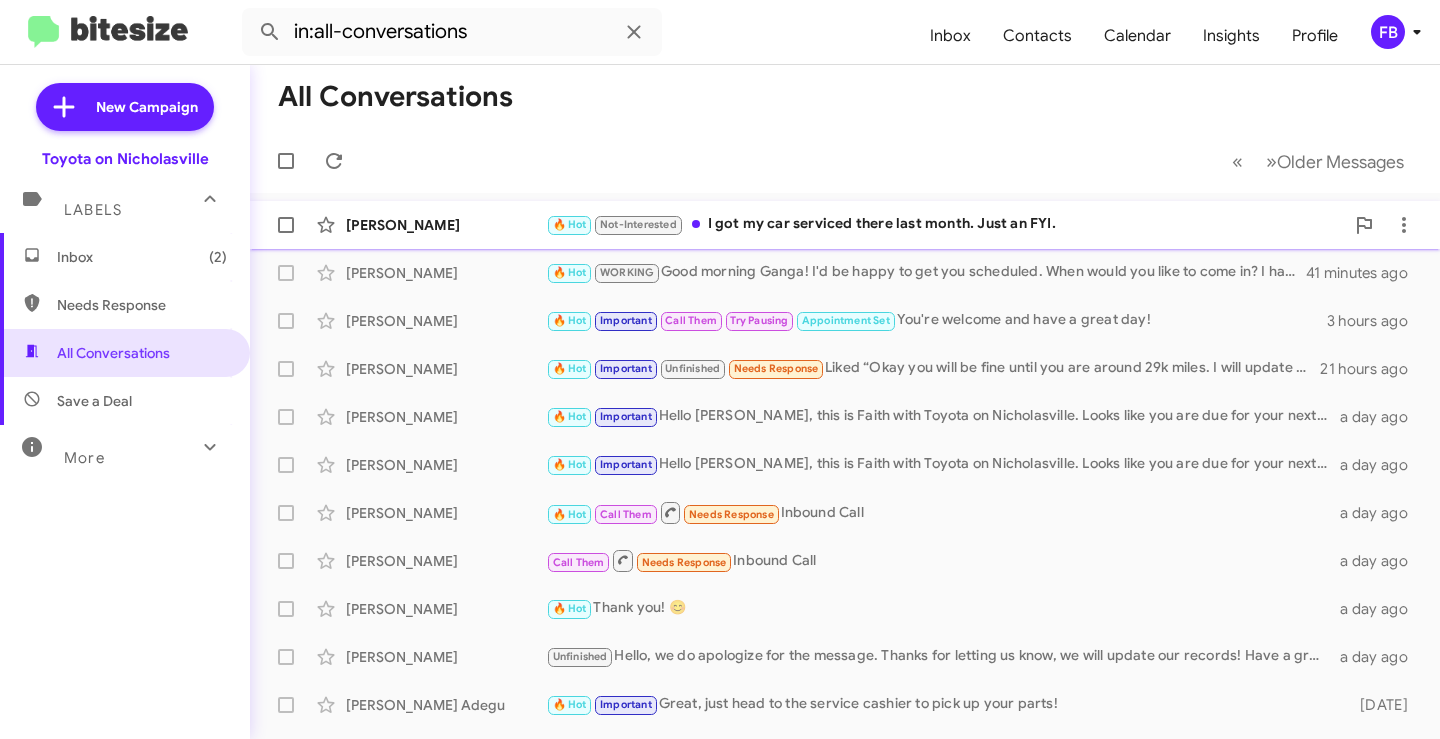 click on "🔥 Hot   Not-Interested   I got my car serviced there last month. Just an FYI." 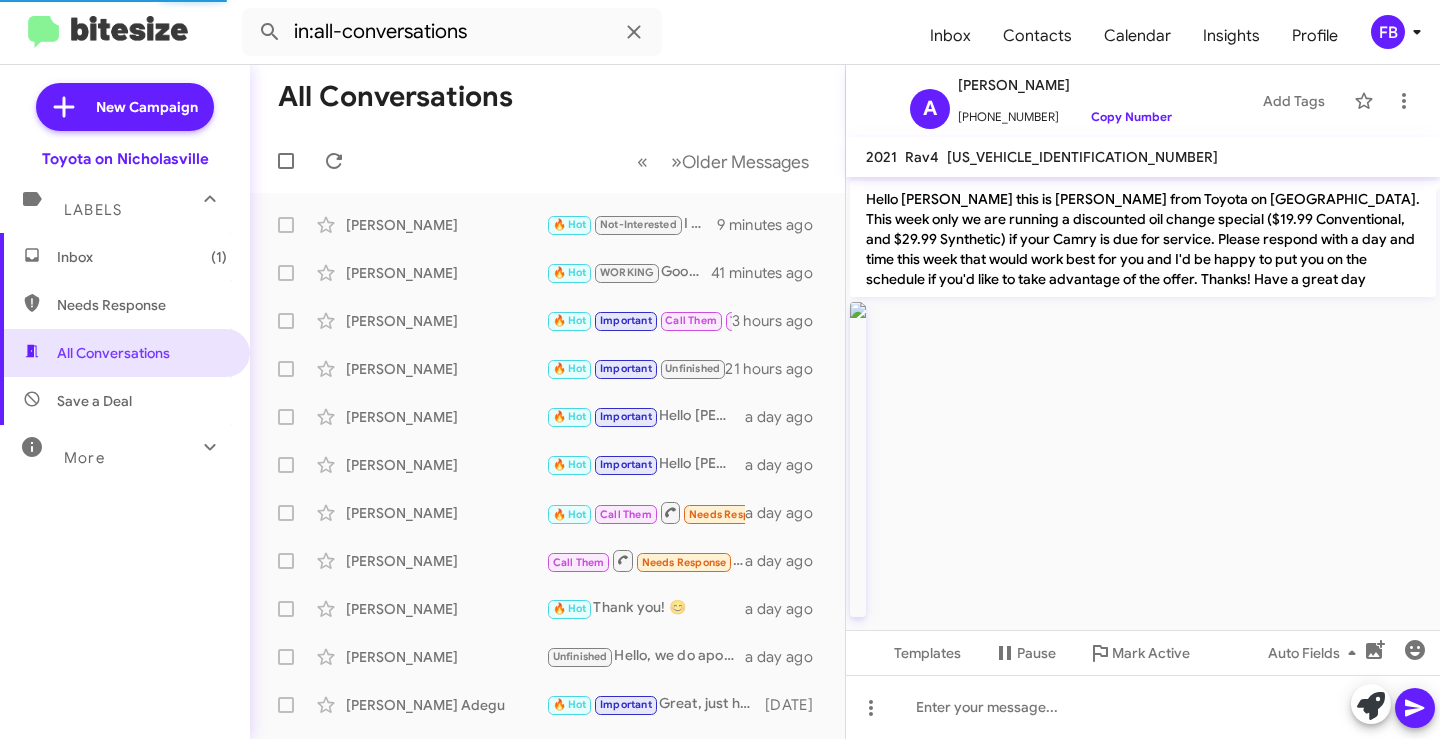 scroll, scrollTop: 1493, scrollLeft: 0, axis: vertical 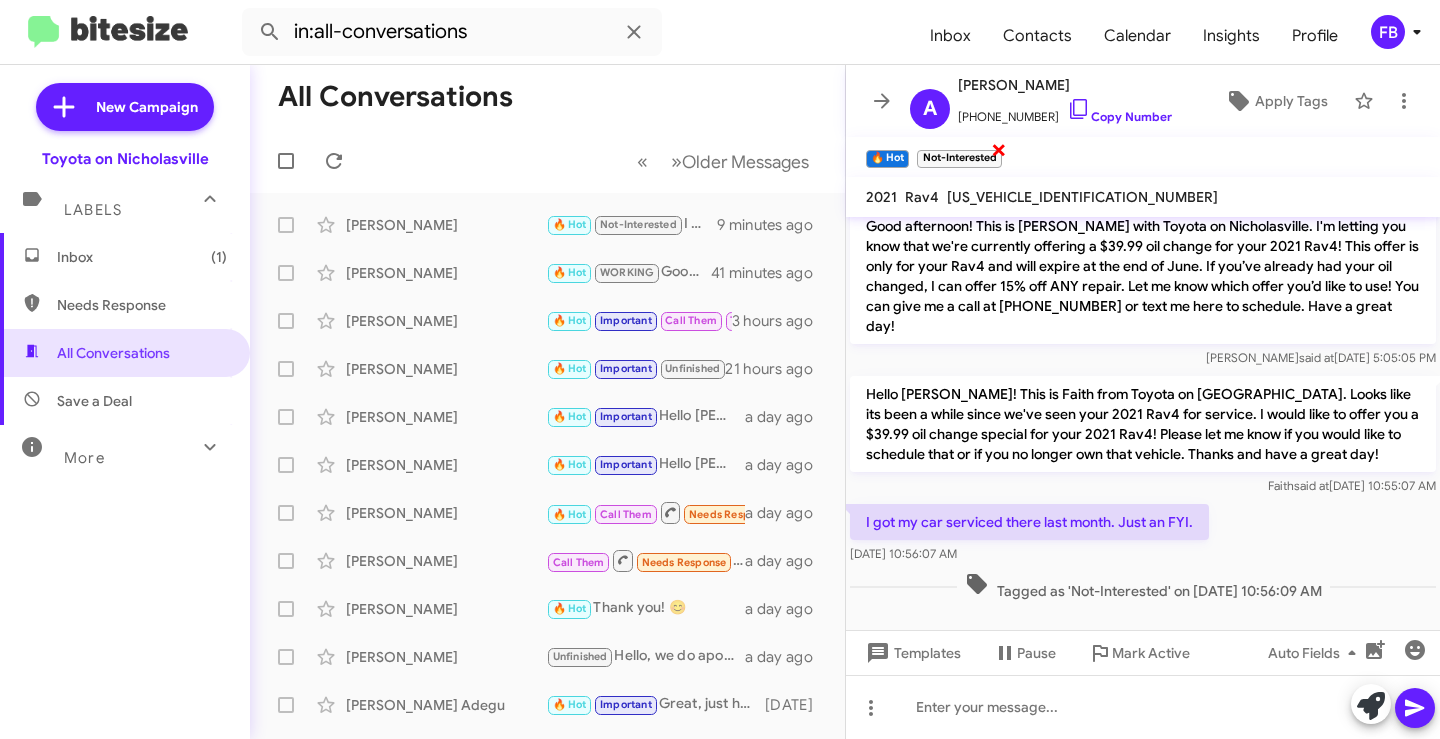 click on "×" 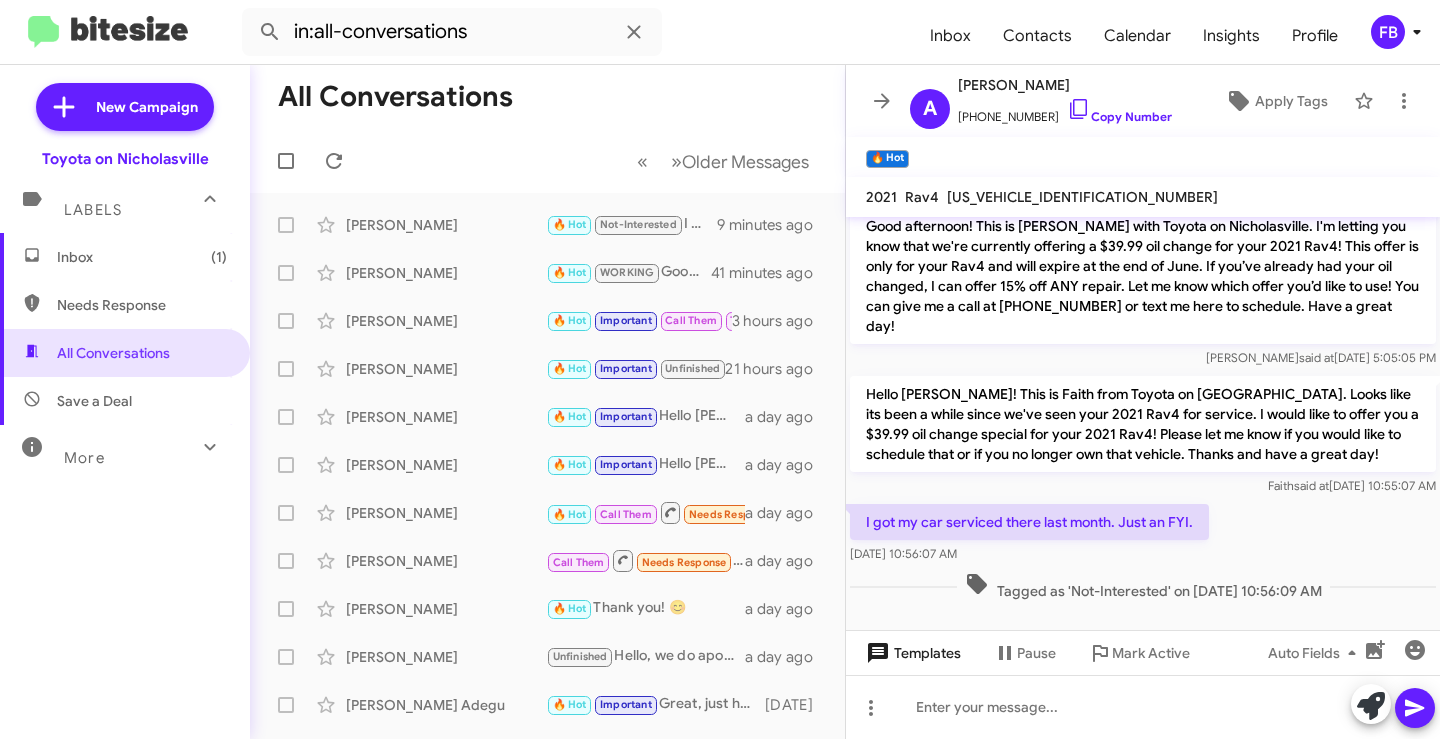 click on "Templates" 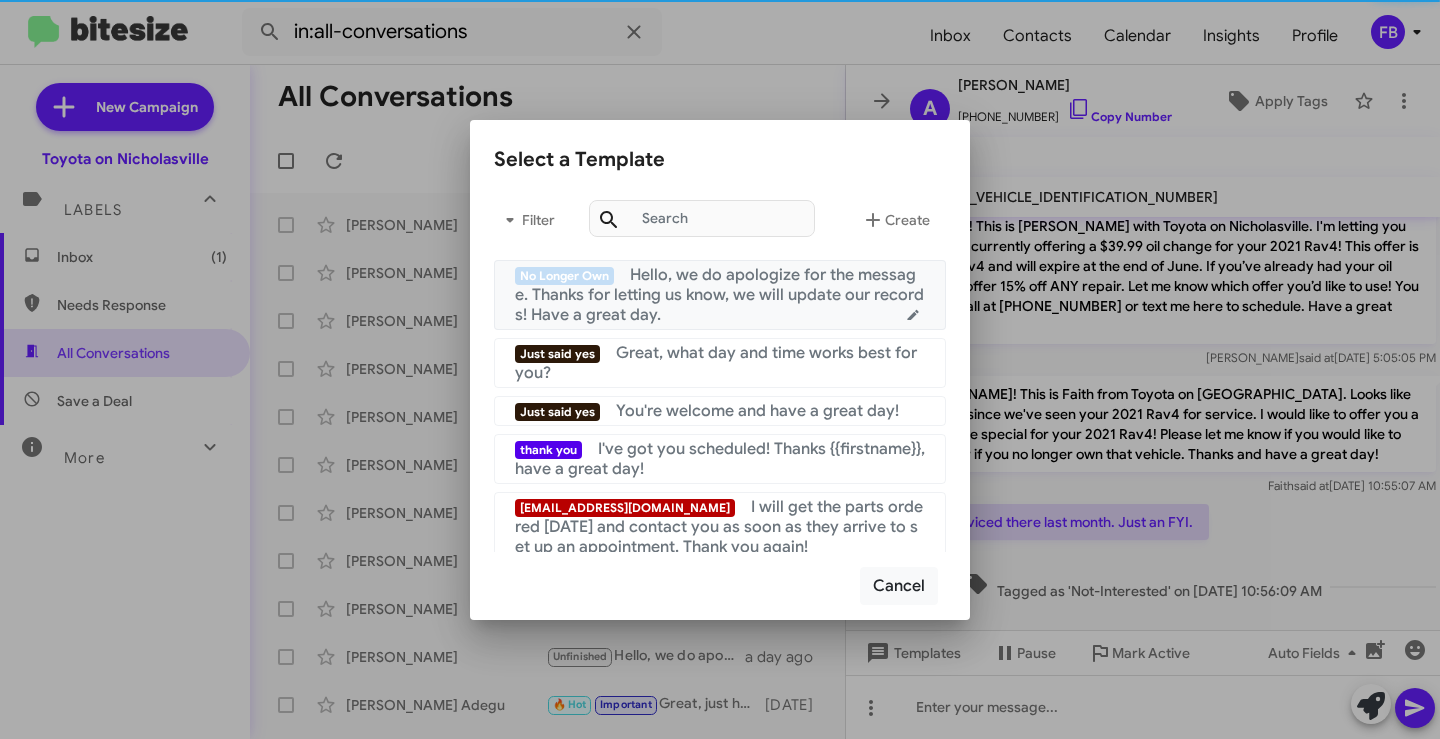 click on "Hello, we do apologize for the message. Thanks for letting us know, we will update our records!  Have a great day." at bounding box center (719, 295) 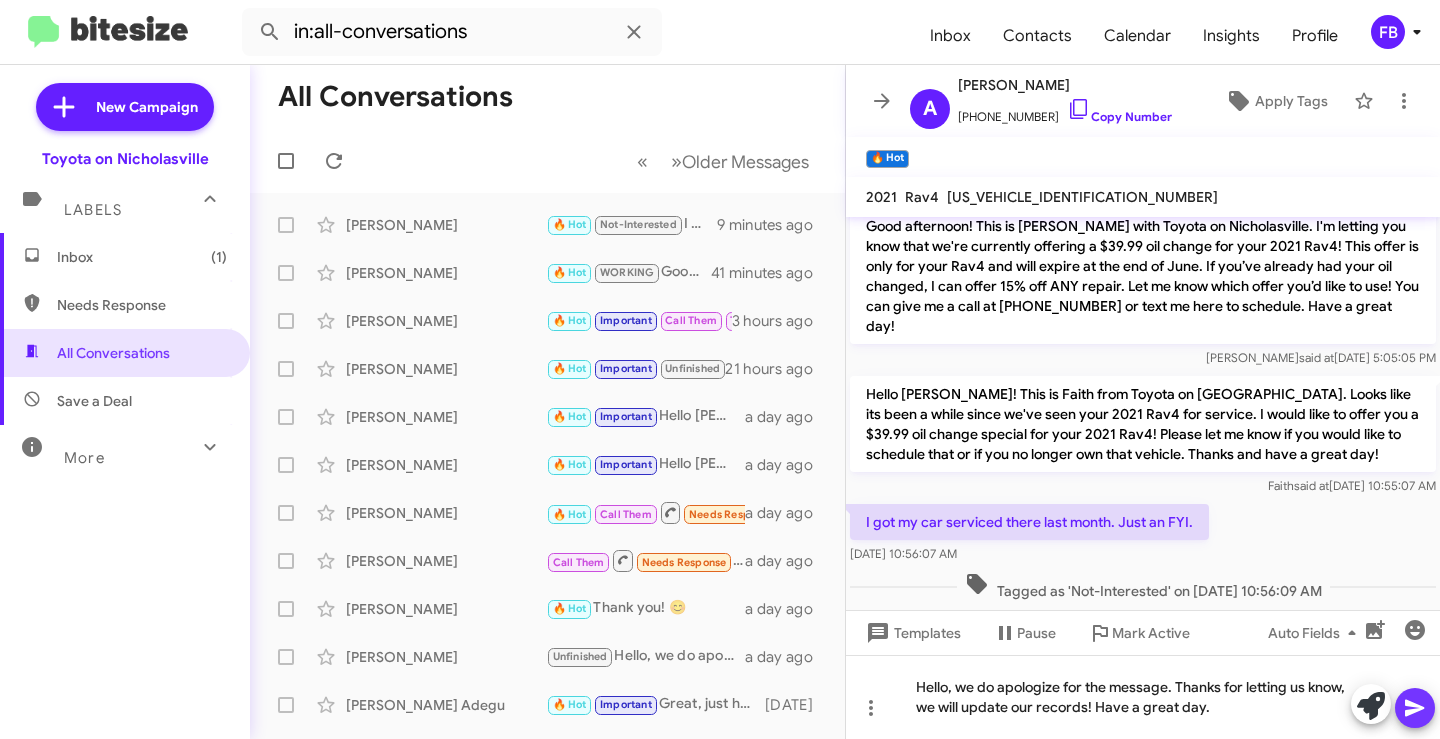 drag, startPoint x: 1418, startPoint y: 708, endPoint x: 1308, endPoint y: 530, distance: 209.24626 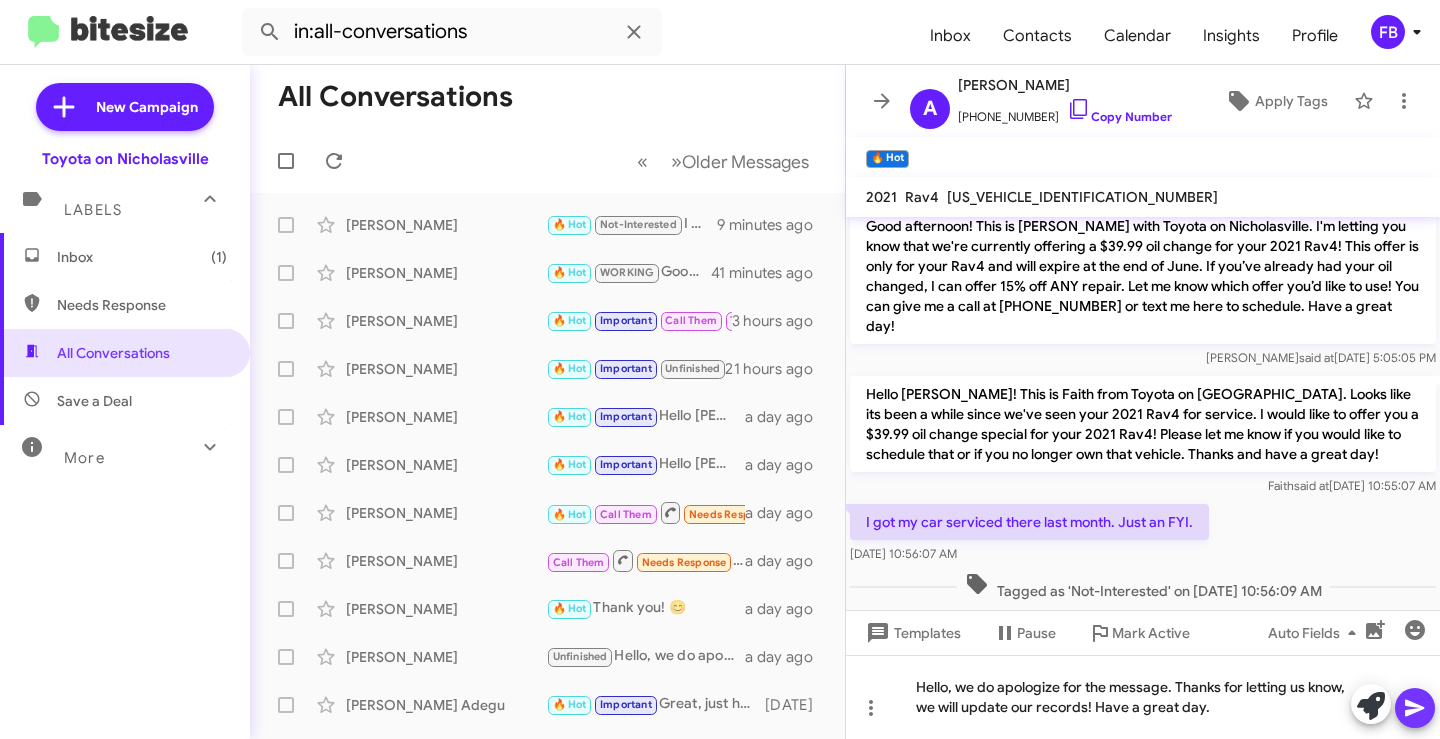 click 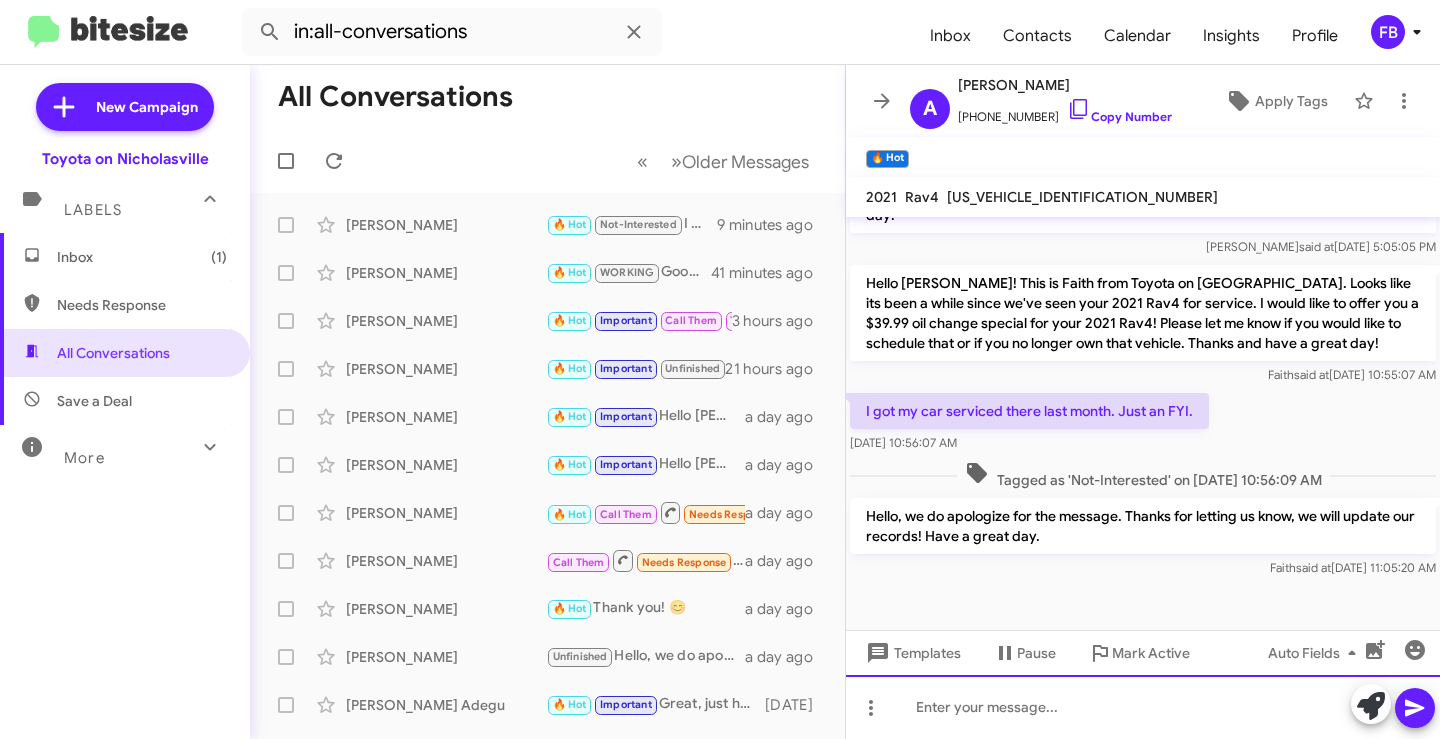 scroll, scrollTop: 1626, scrollLeft: 0, axis: vertical 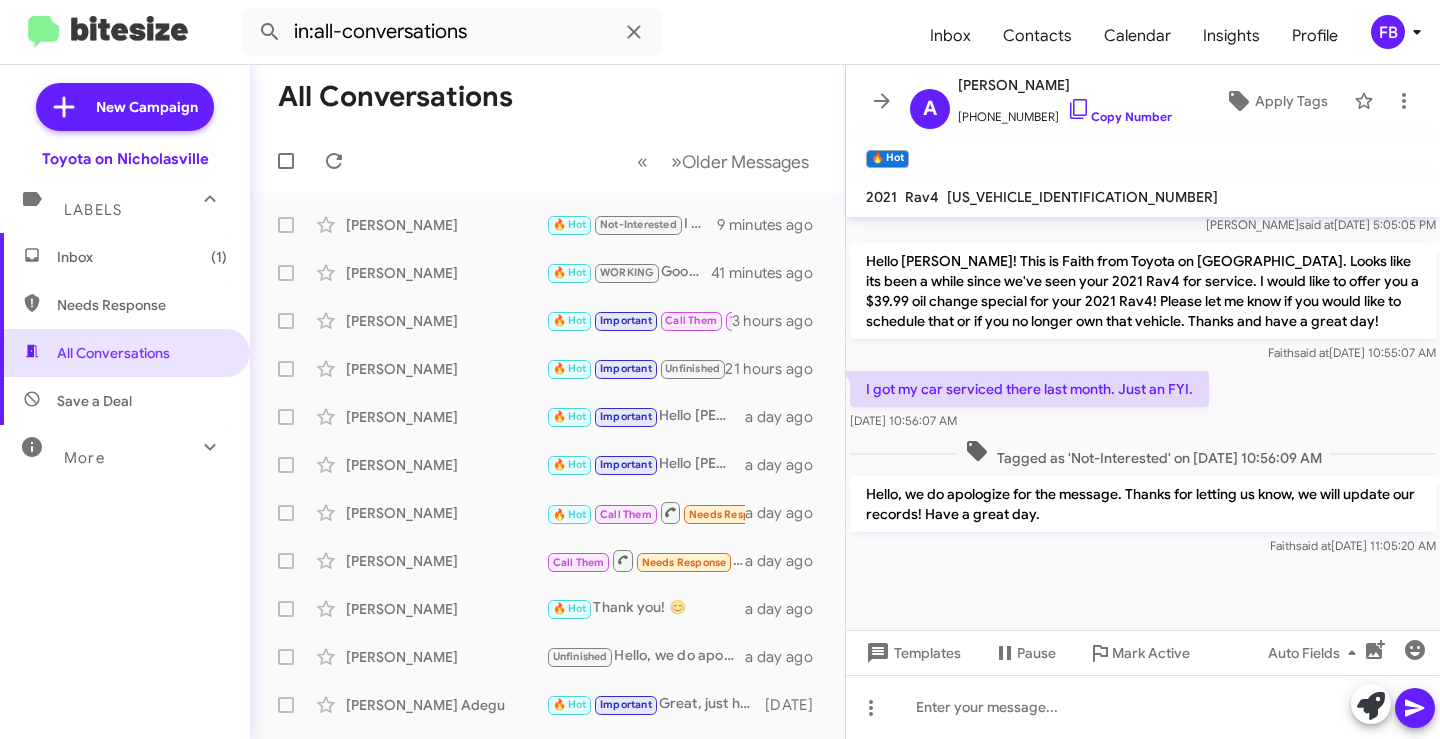 click on "[US_VEHICLE_IDENTIFICATION_NUMBER]" 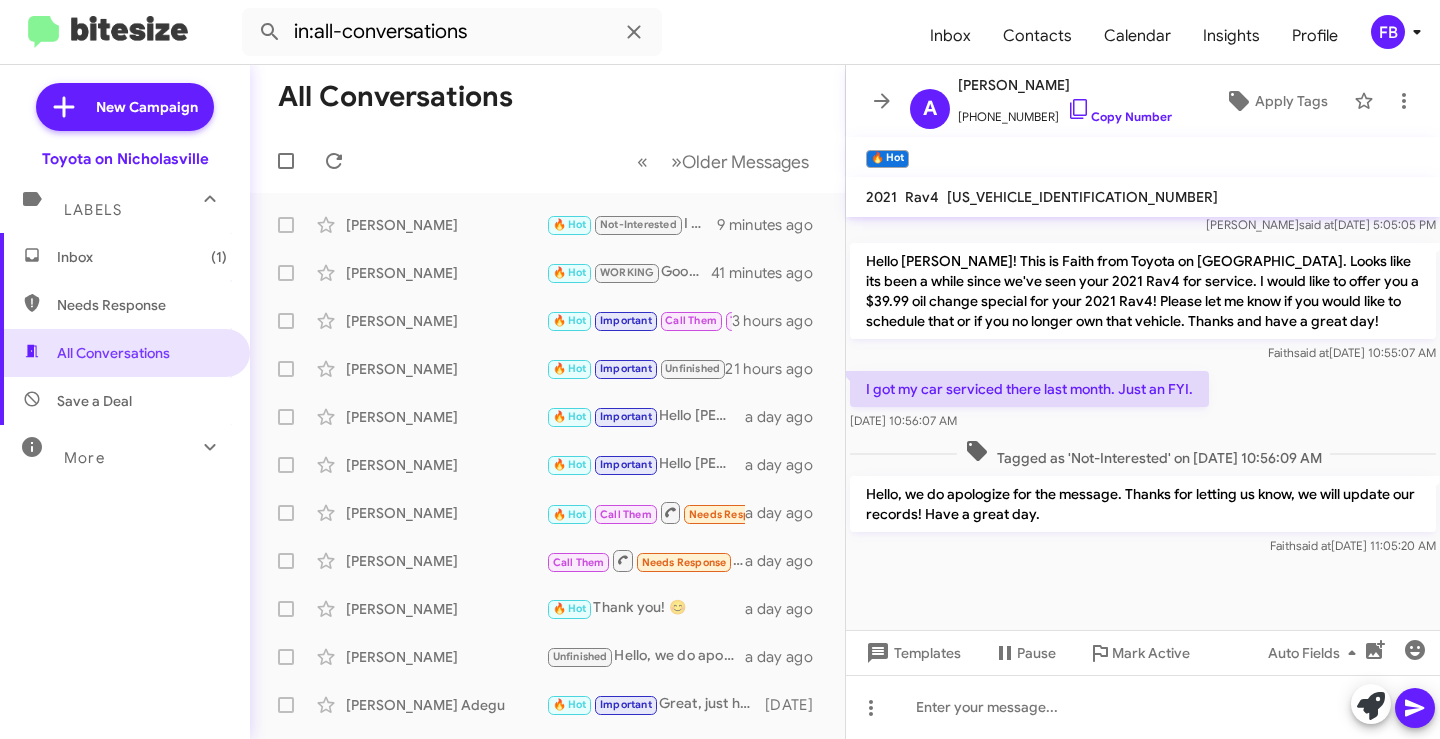 click on "[US_VEHICLE_IDENTIFICATION_NUMBER]" 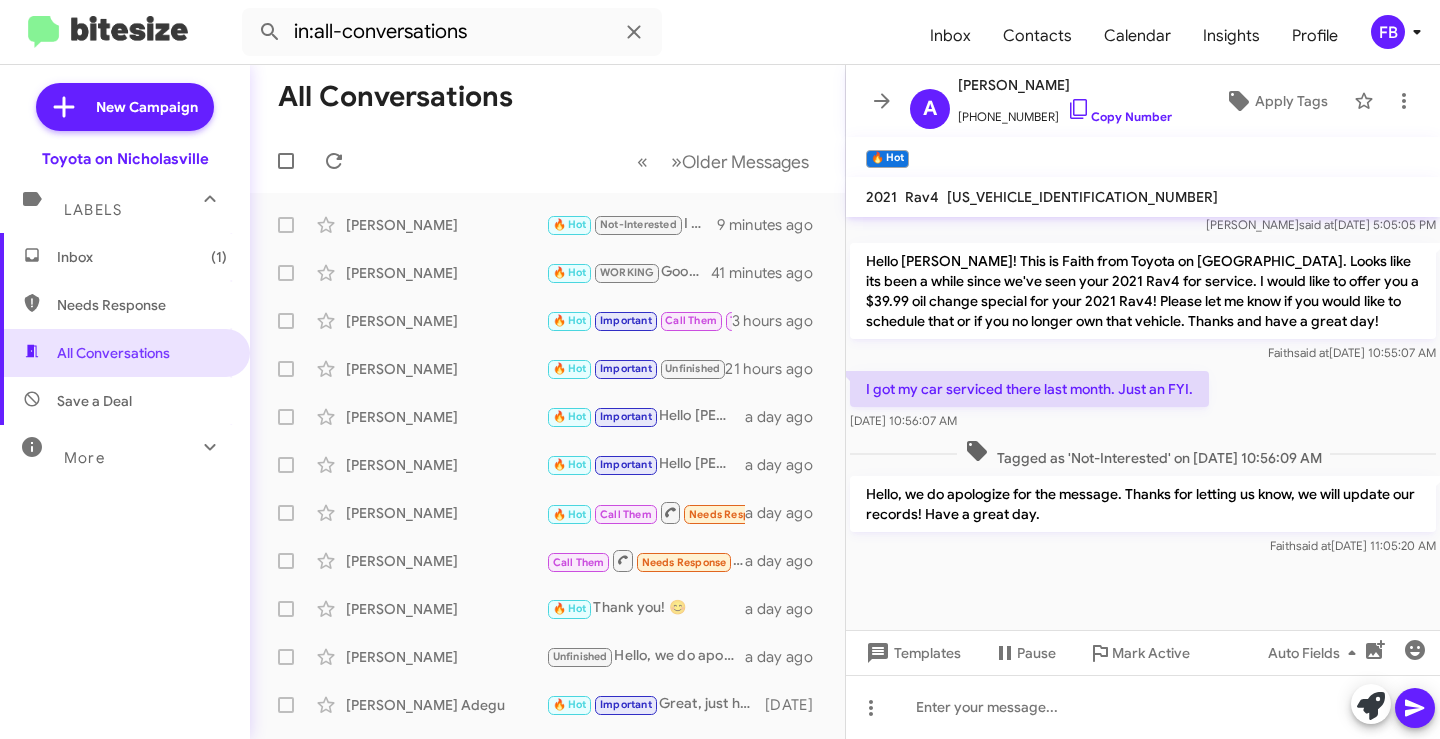 copy on "[US_VEHICLE_IDENTIFICATION_NUMBER]" 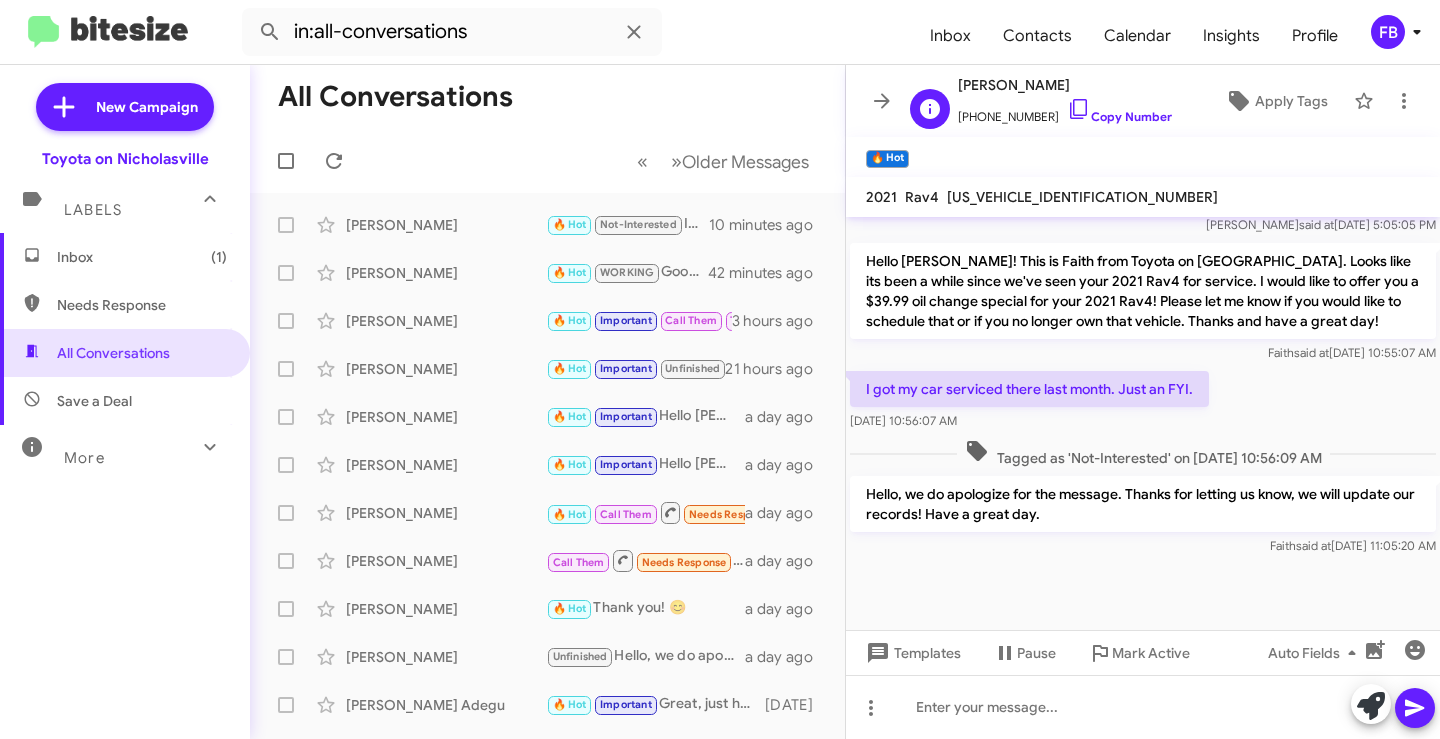 click on "[PERSON_NAME]" 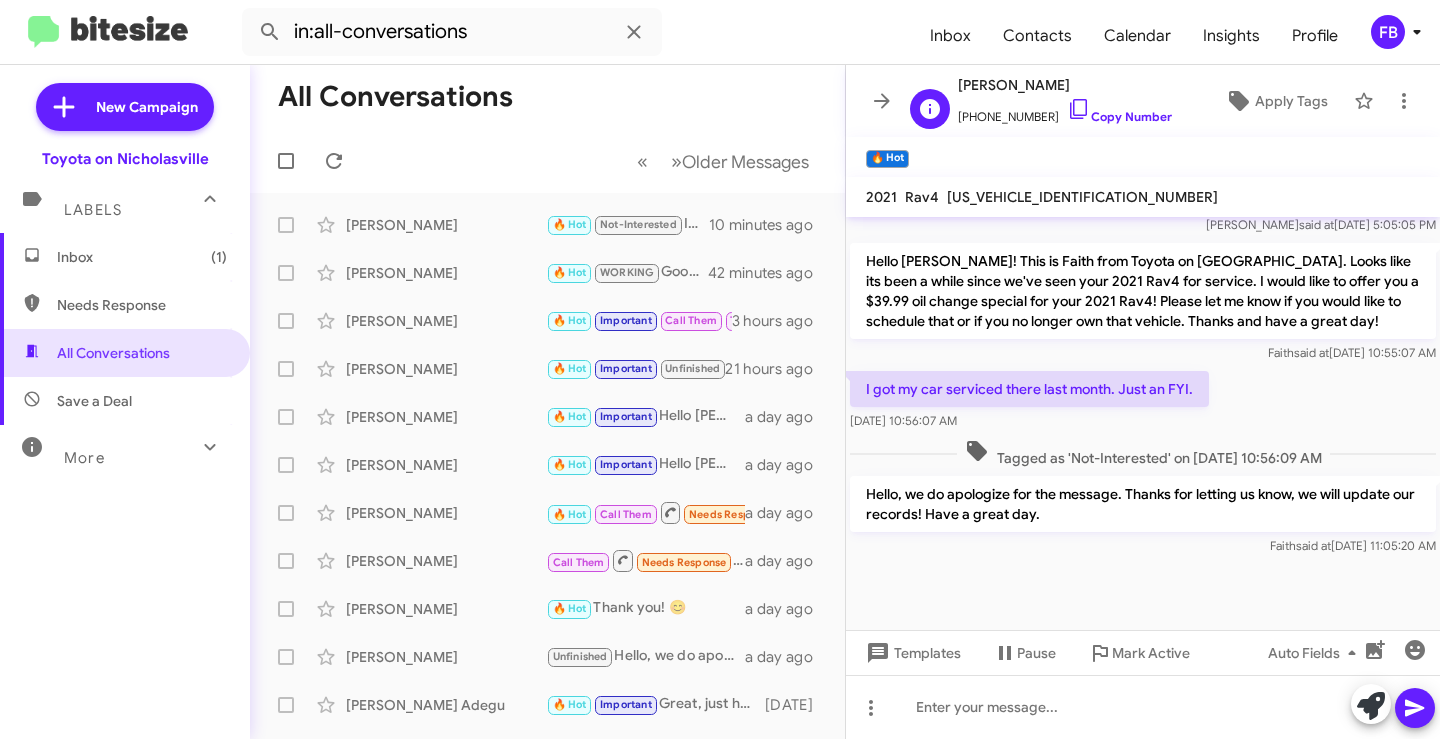 click on "[PERSON_NAME]" 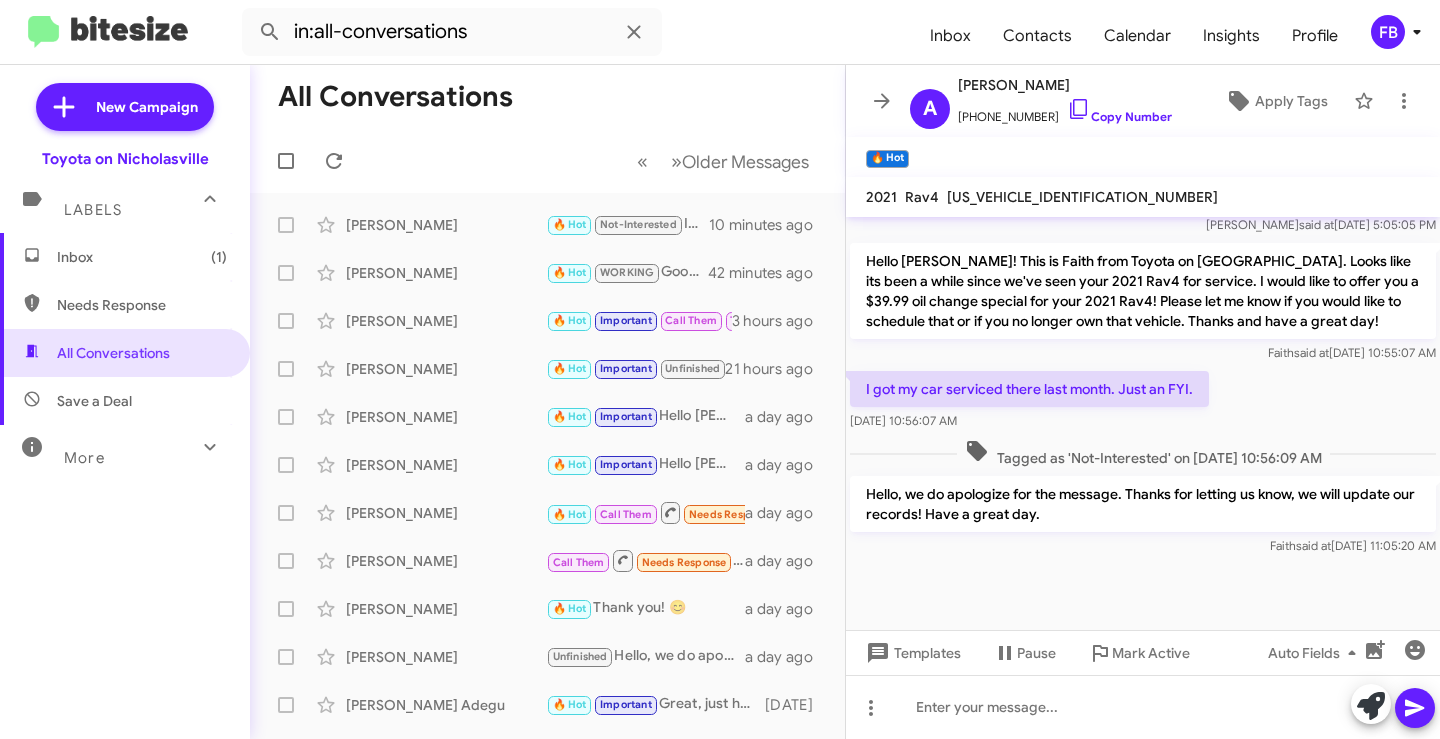 copy on "[PERSON_NAME]" 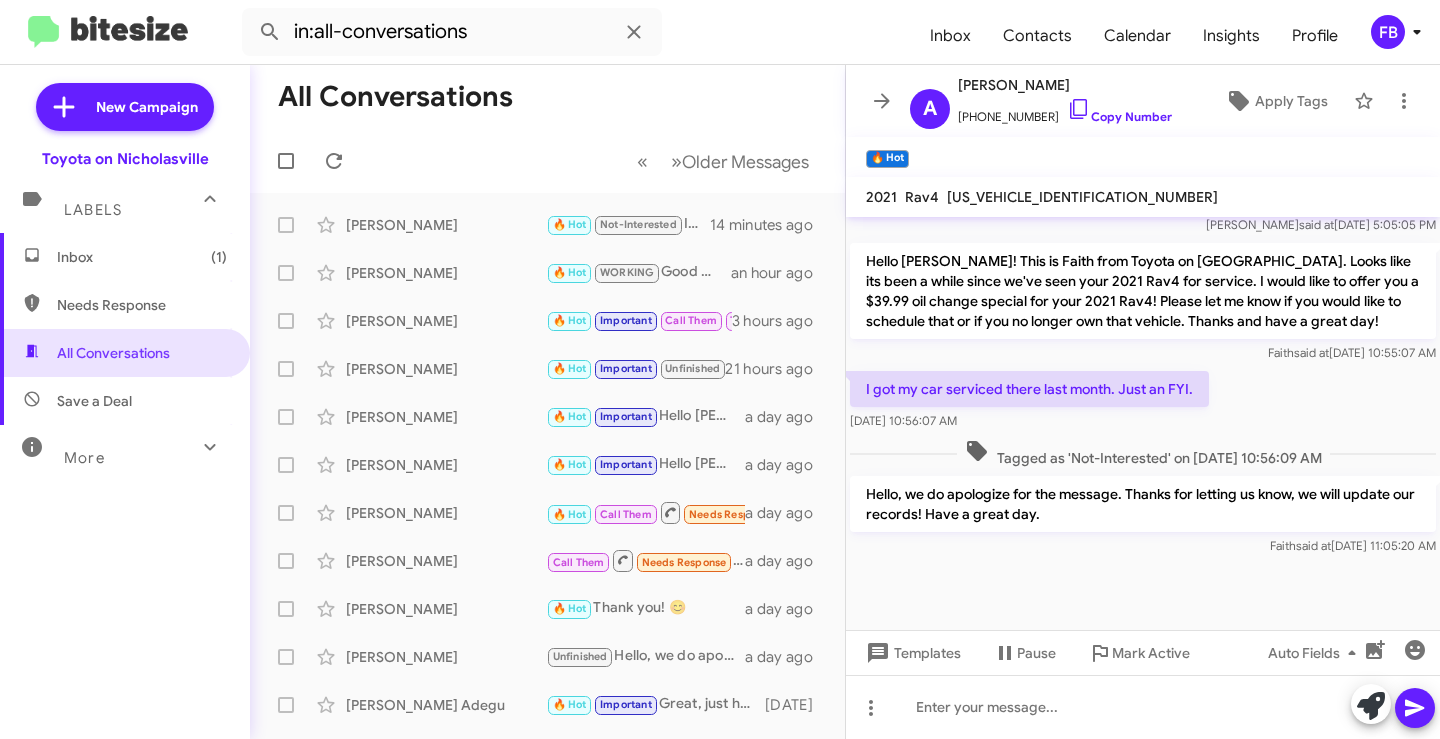 click on "Inbox  (1)" at bounding box center (142, 257) 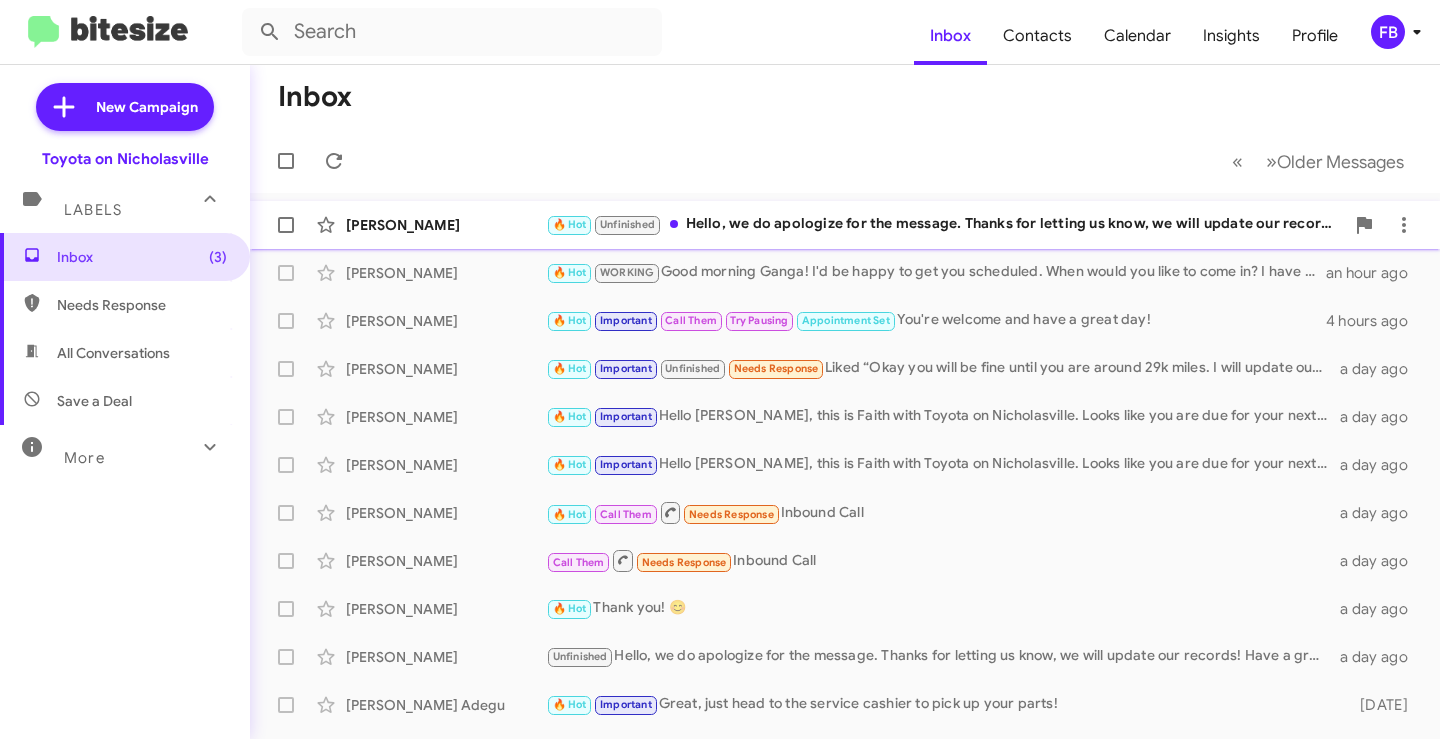 click on "🔥 Hot   Unfinished   Hello, we do apologize for the message. Thanks for letting us know, we will update our records!  Have a great day." 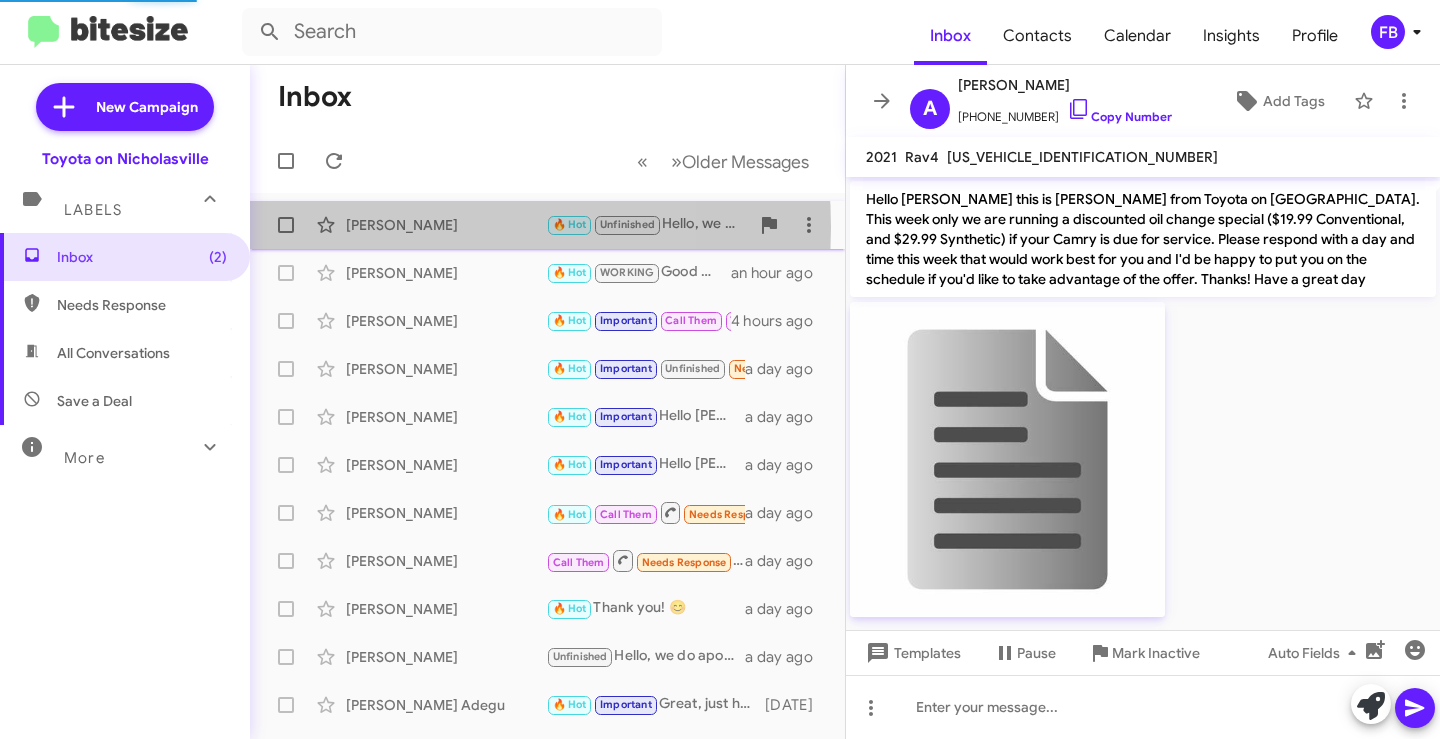 click on "[PERSON_NAME]" 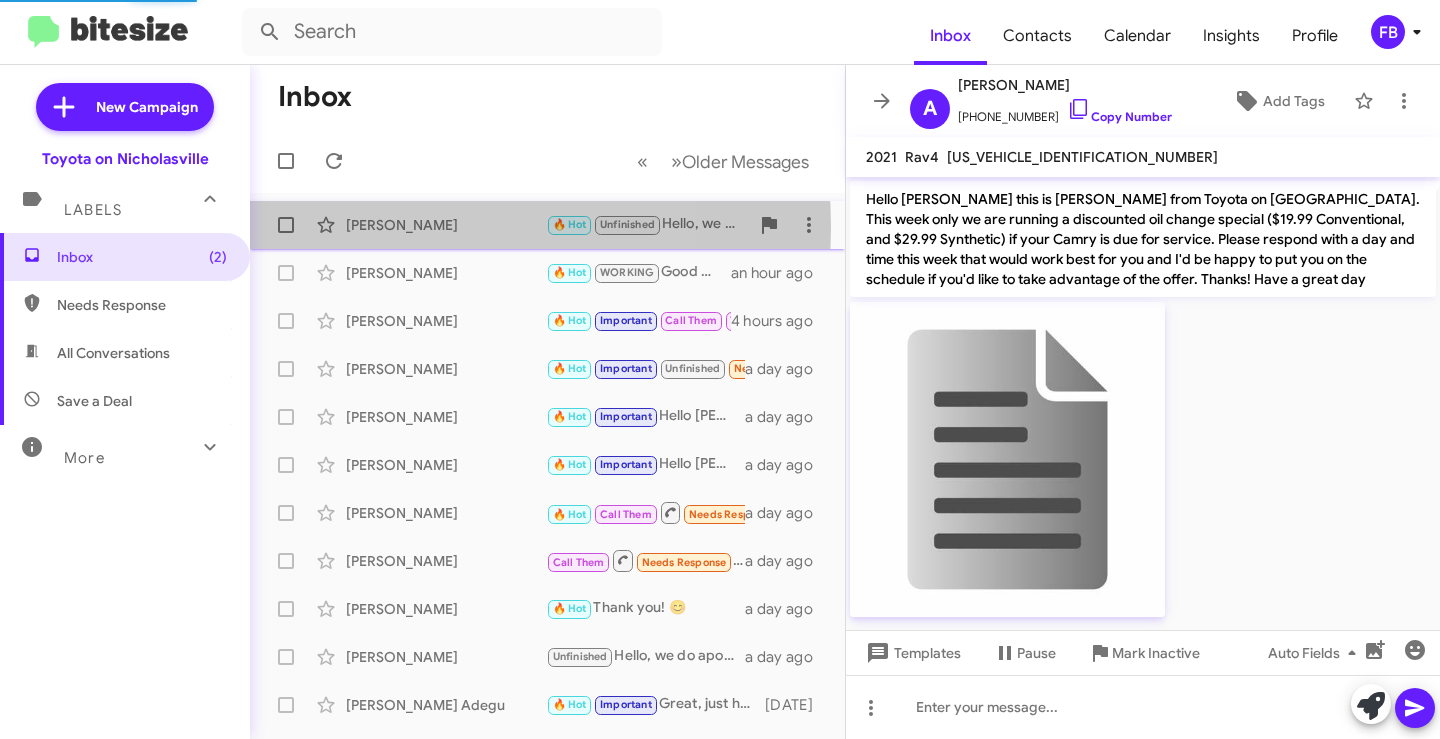 scroll, scrollTop: 1628, scrollLeft: 0, axis: vertical 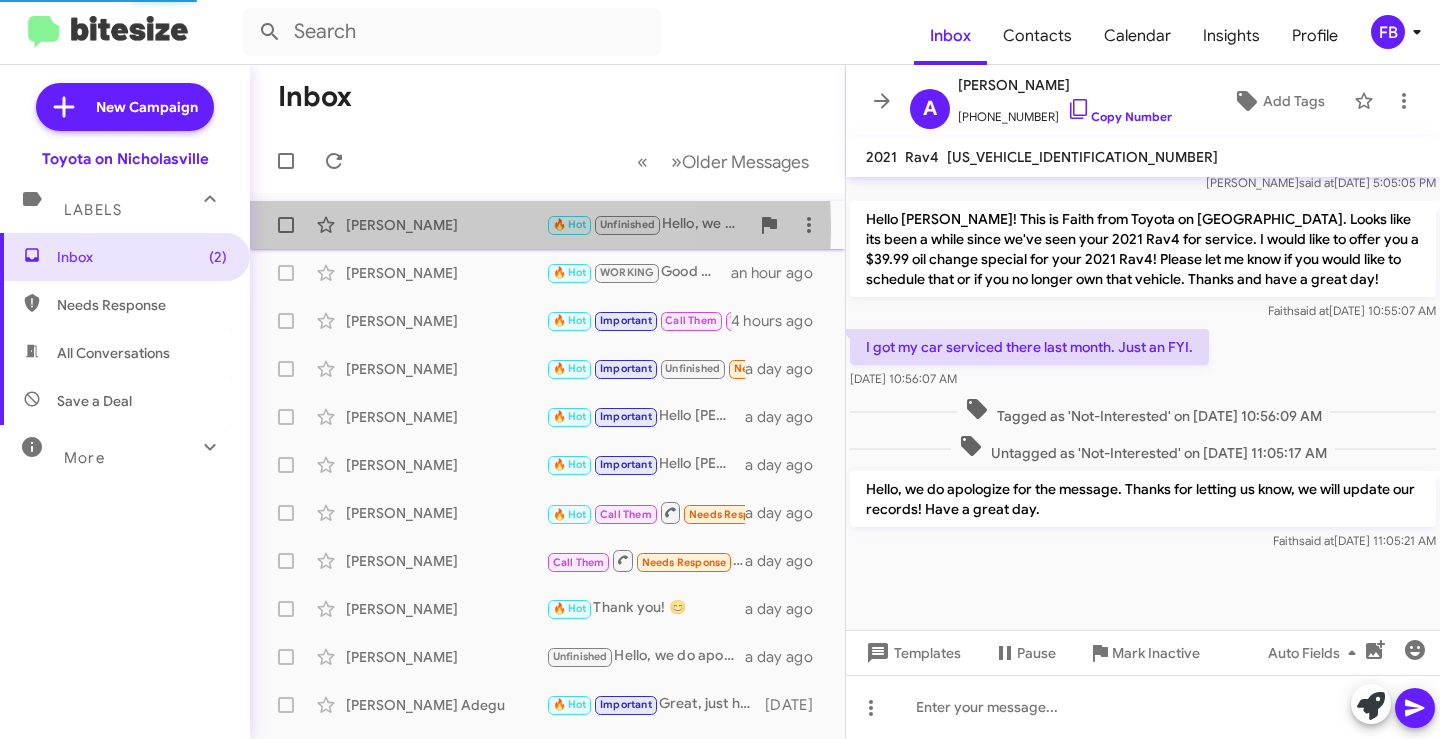 click on "[PERSON_NAME]" 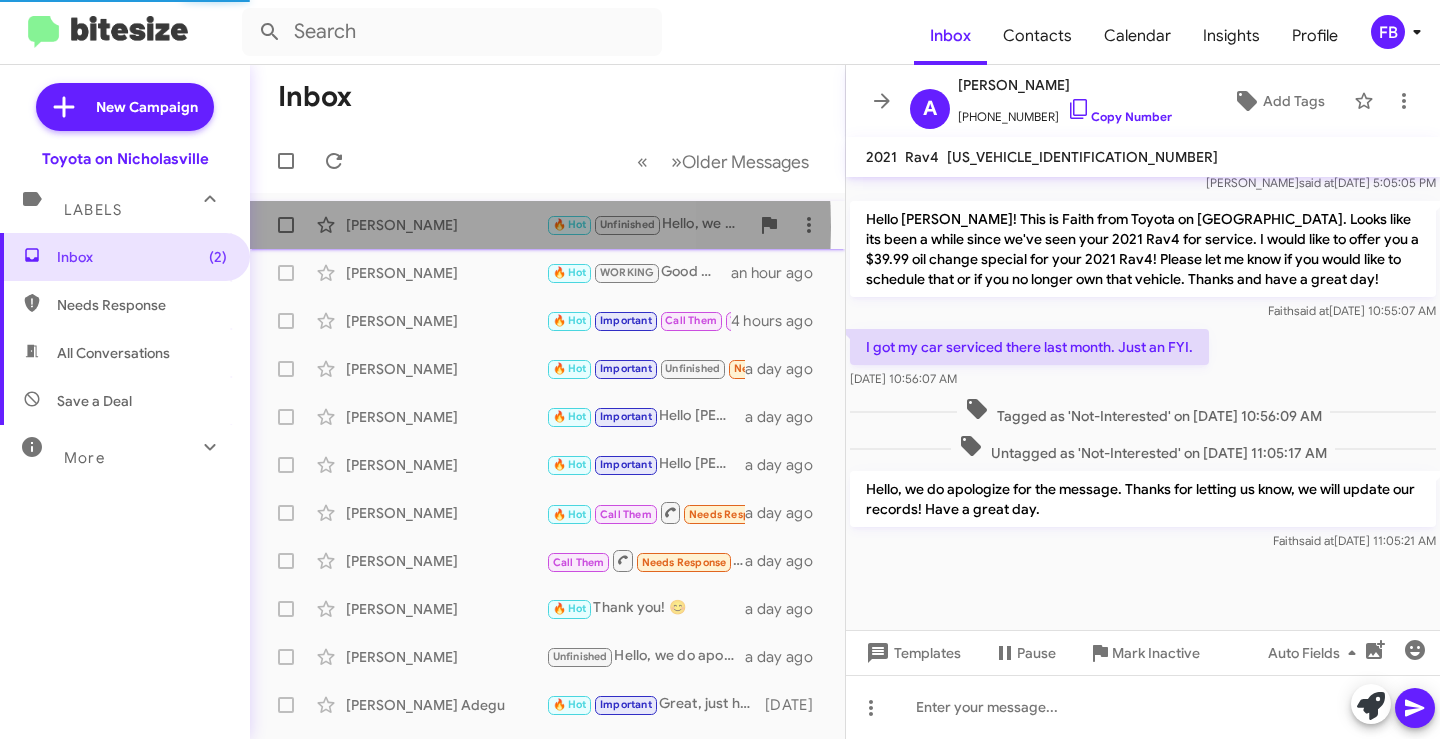click on "[PERSON_NAME]" 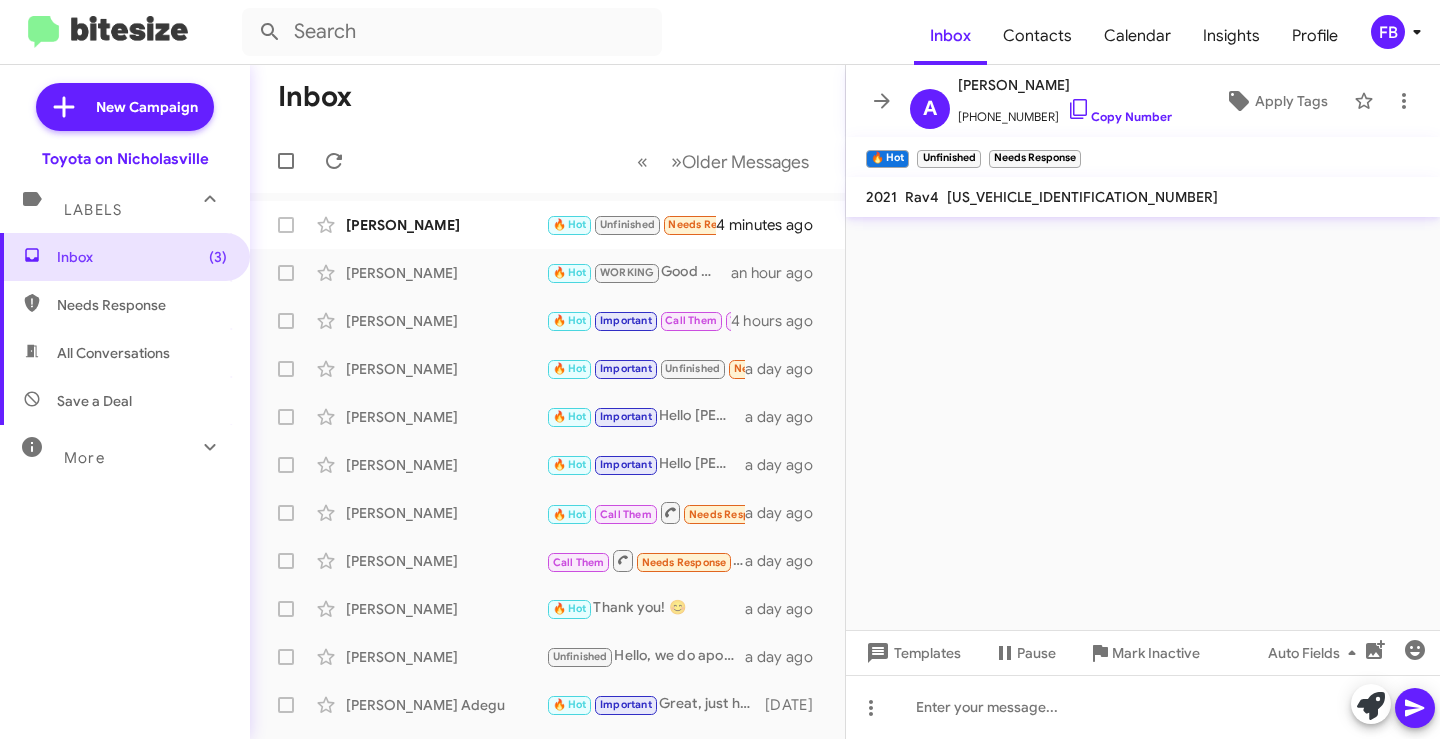 scroll, scrollTop: 0, scrollLeft: 0, axis: both 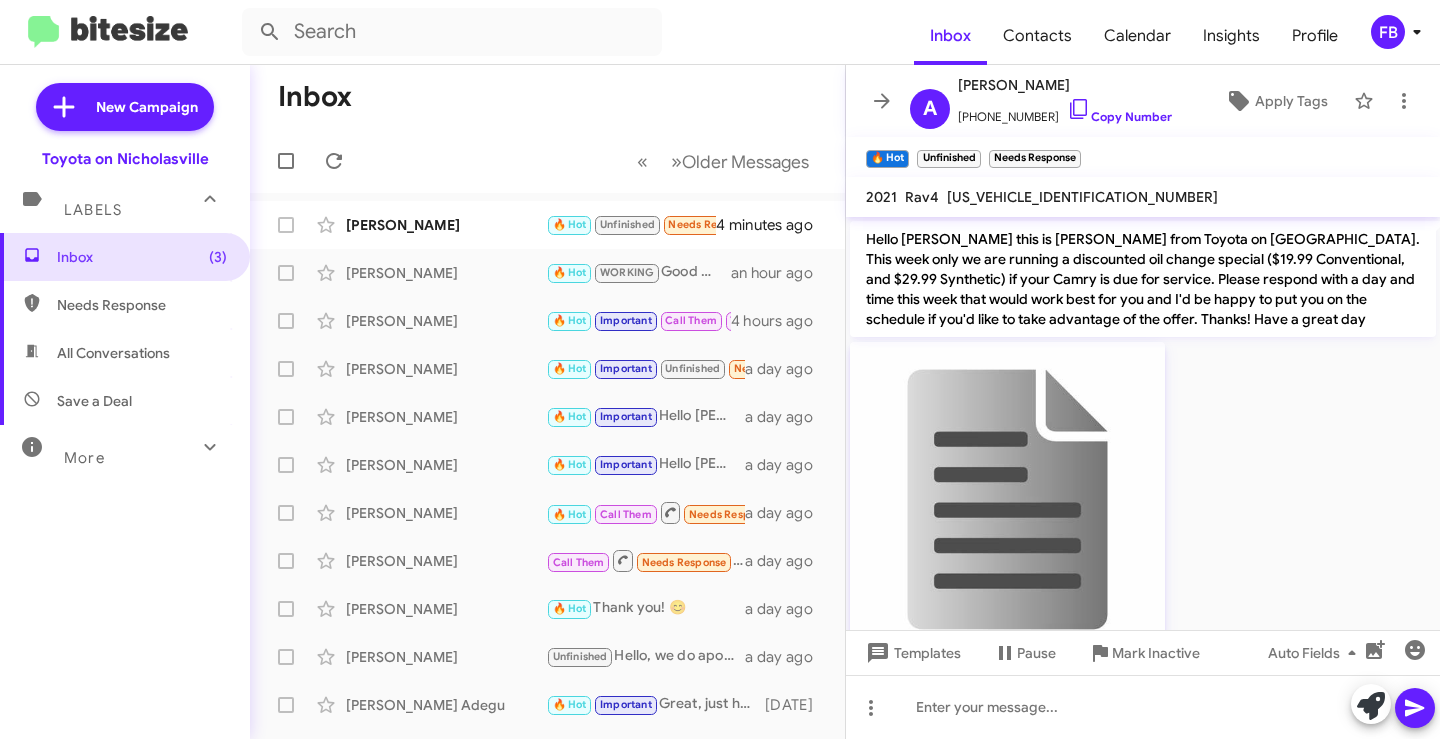 click on "All Conversations" at bounding box center (125, 353) 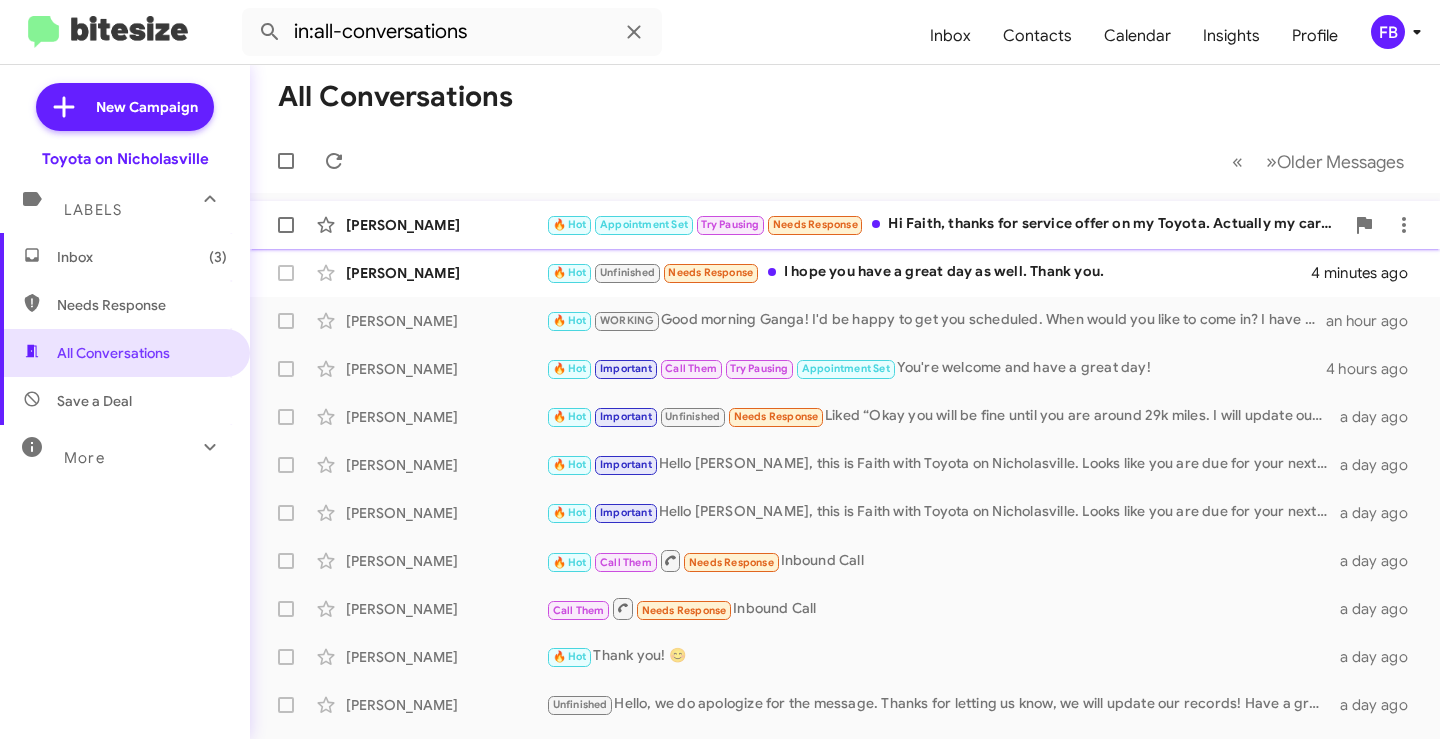 click on "🔥 Hot   Appointment Set   Try Pausing   Needs Response   Hi Faith, thanks for service offer on my Toyota. Actually my car had not been driven hardly at all as I have been in a rehab facility for past 4 months due to a fractured back. I am currently unable to drive and not sure if I will eventually continue to drive." 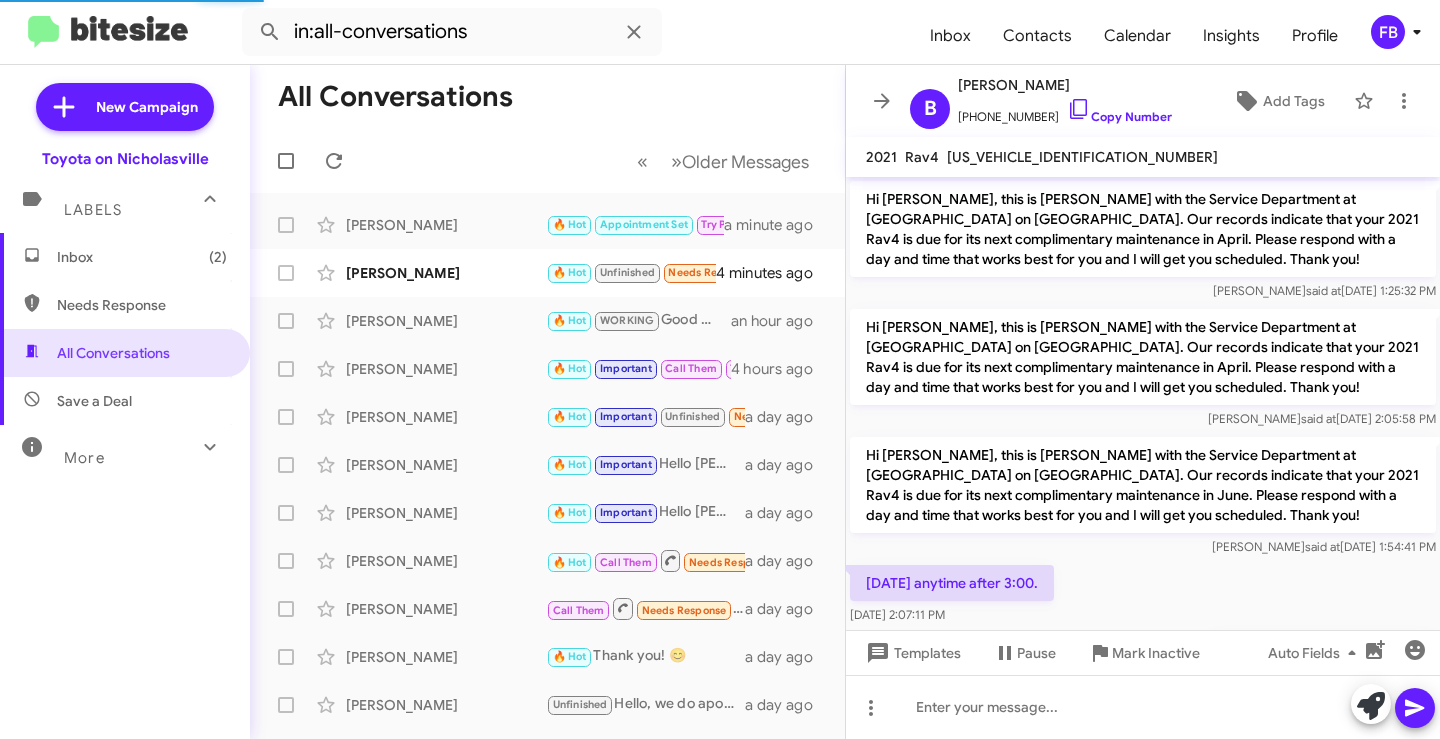 scroll, scrollTop: 1864, scrollLeft: 0, axis: vertical 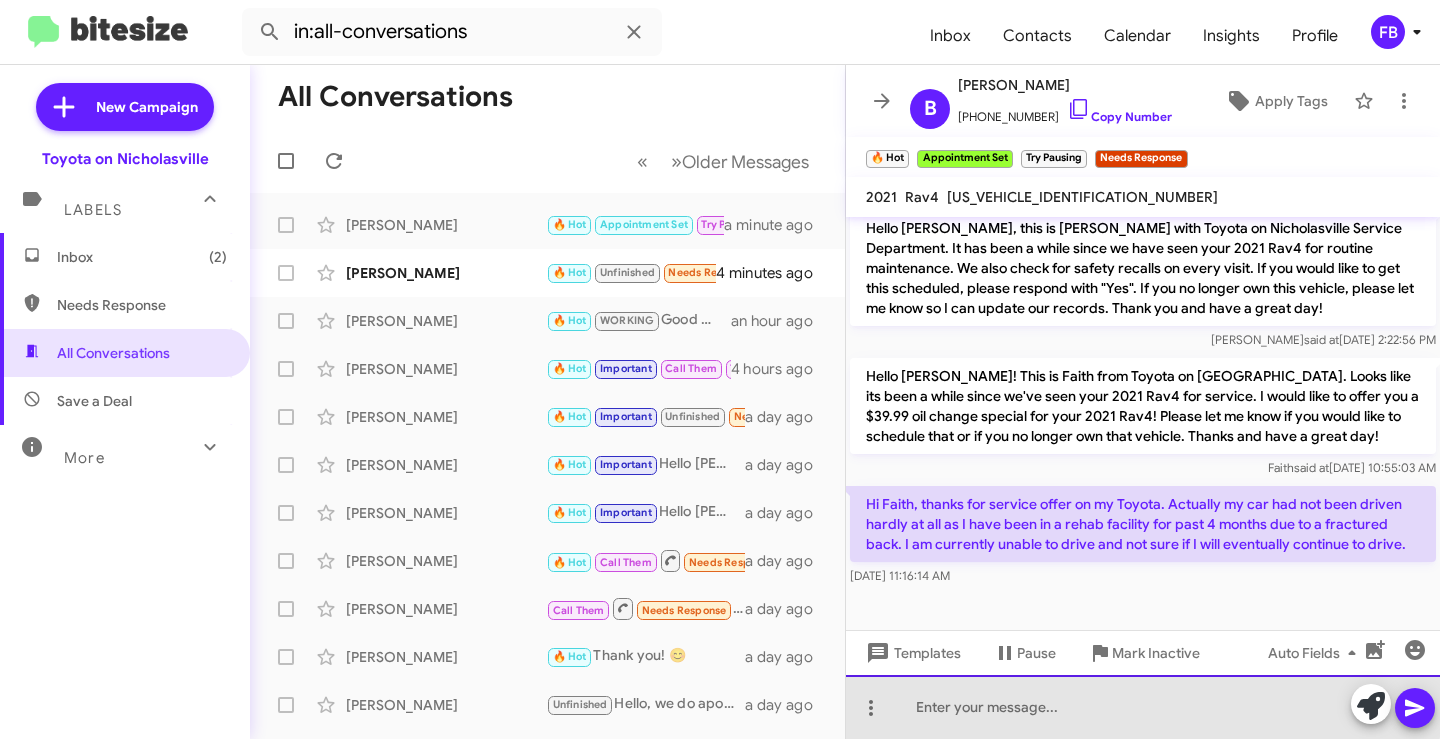 click 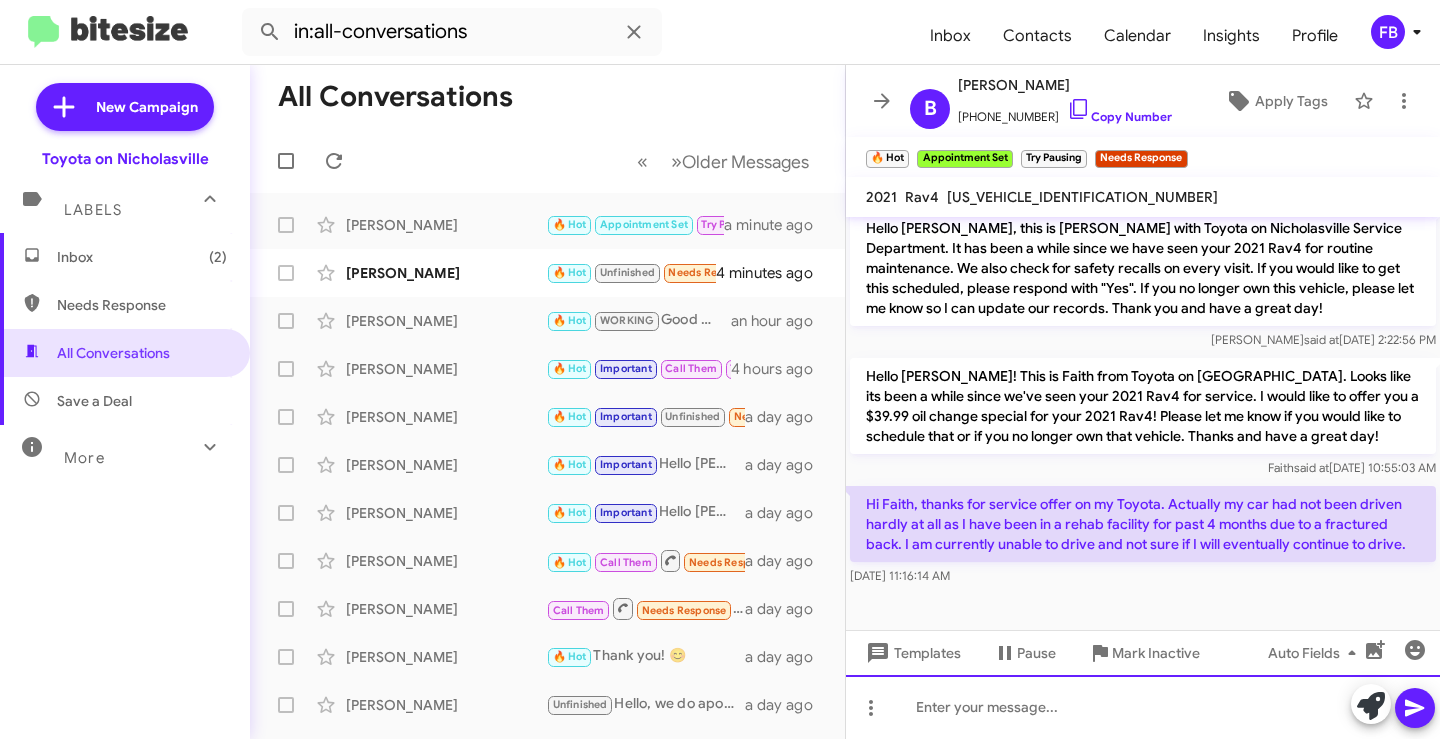 type 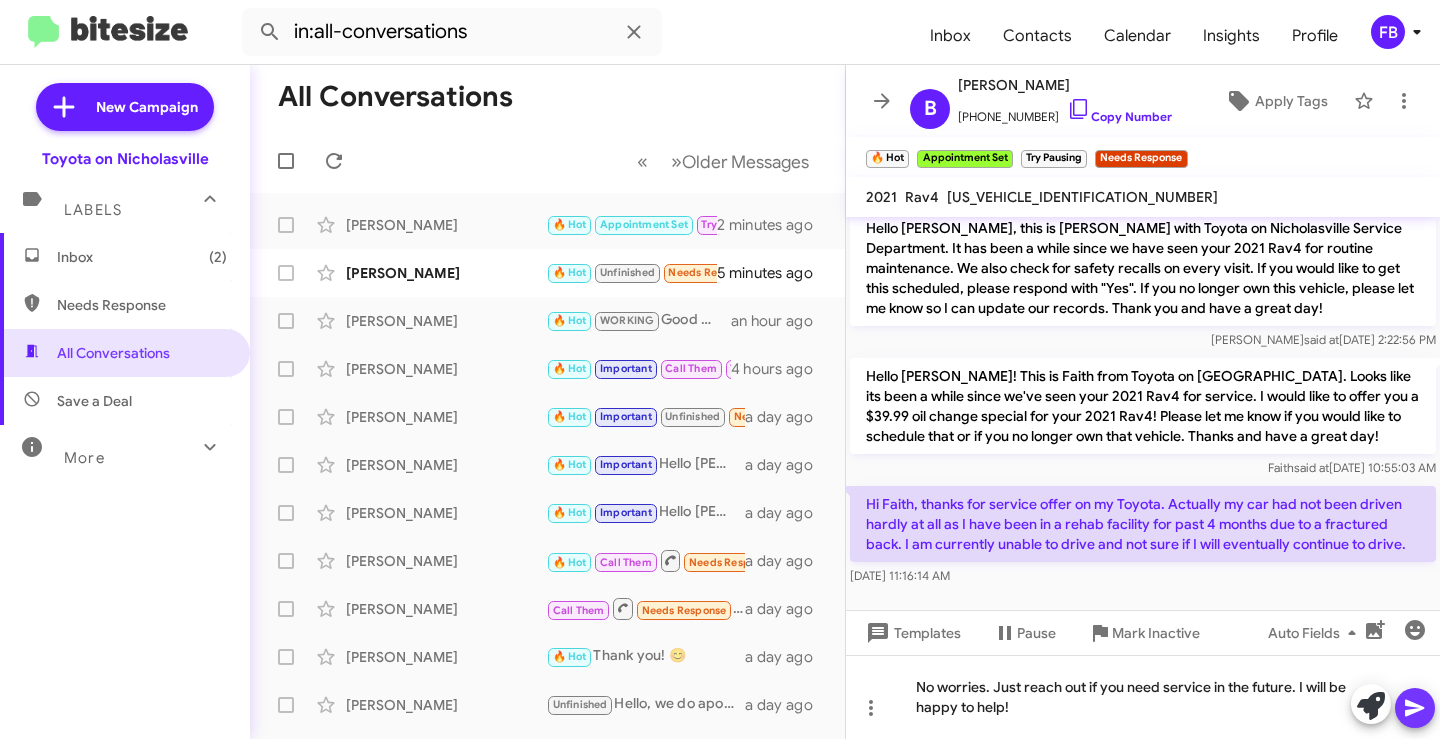 click 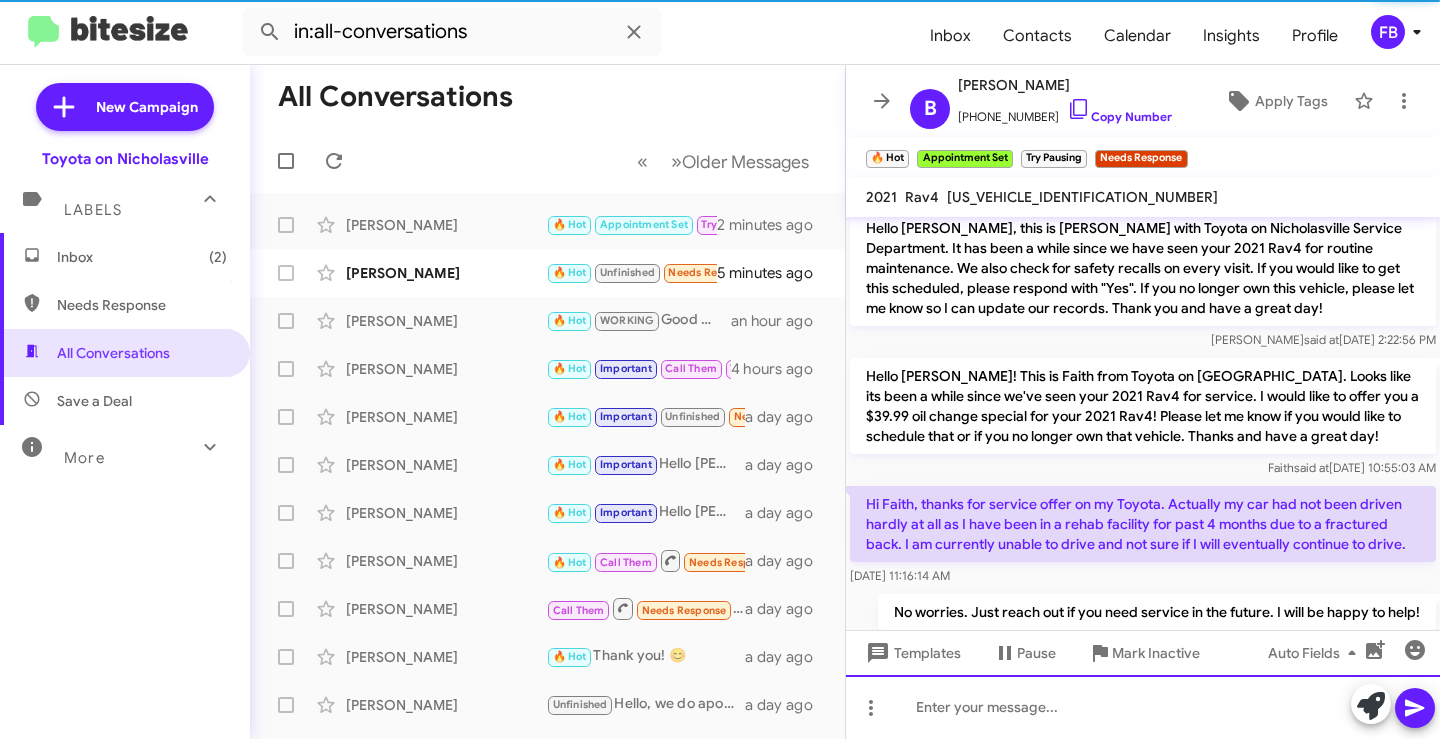 scroll, scrollTop: 0, scrollLeft: 0, axis: both 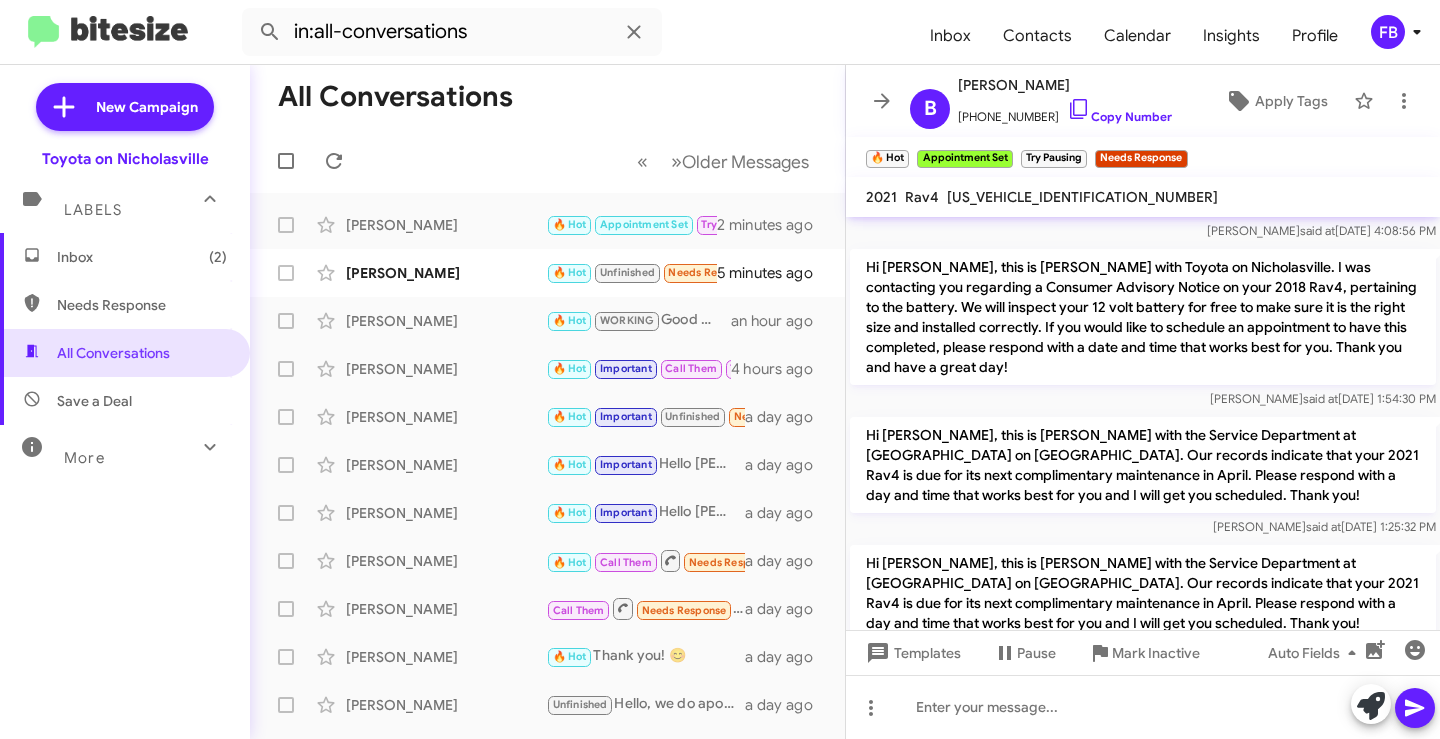 click on "[US_VEHICLE_IDENTIFICATION_NUMBER]" 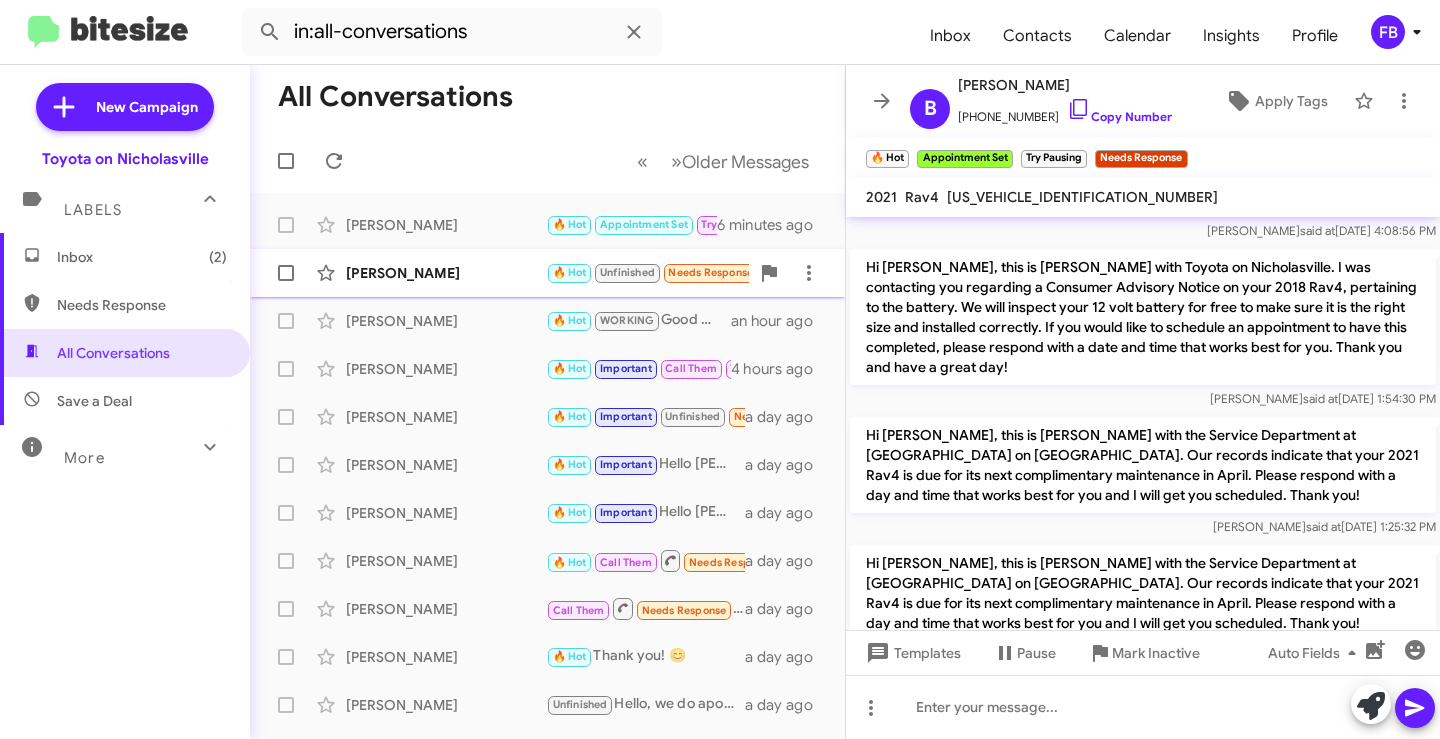 click on "[PERSON_NAME]" 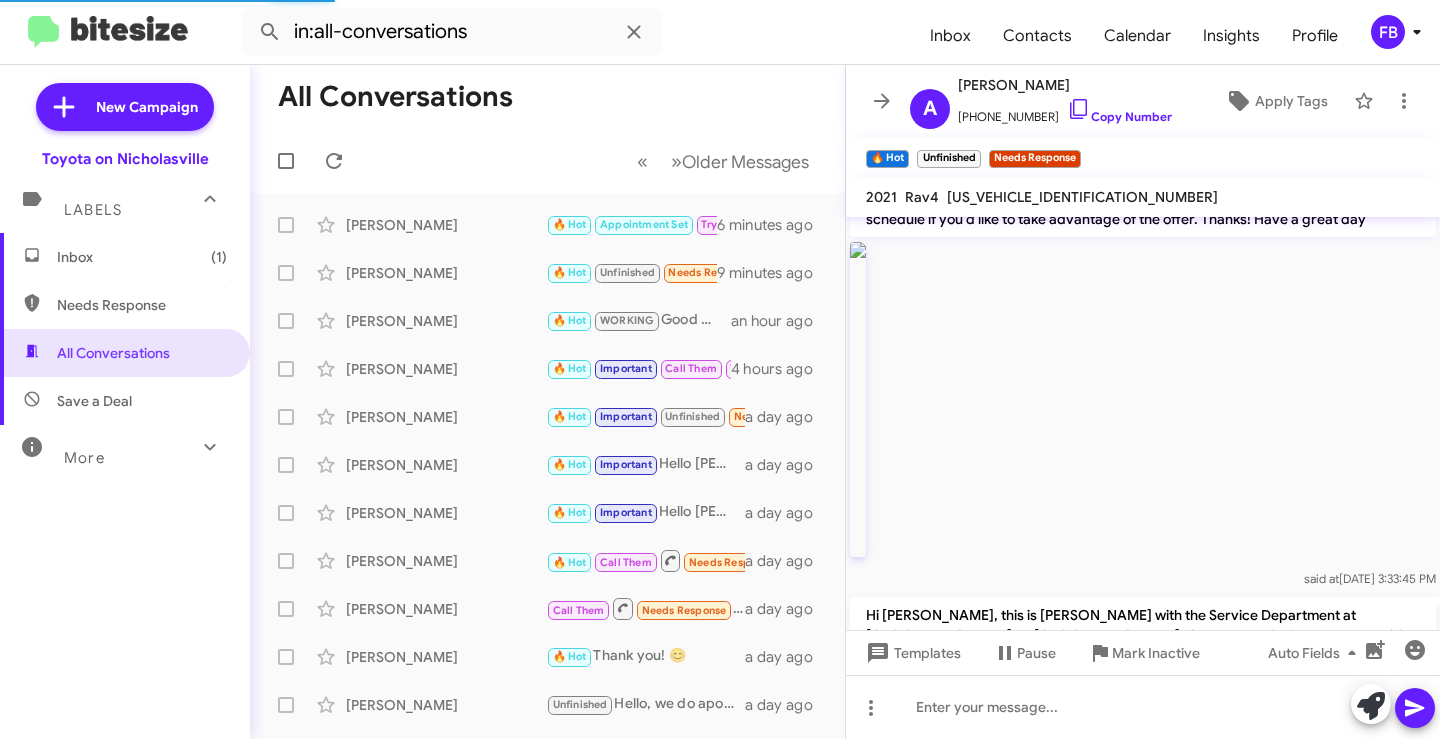 scroll, scrollTop: 1741, scrollLeft: 0, axis: vertical 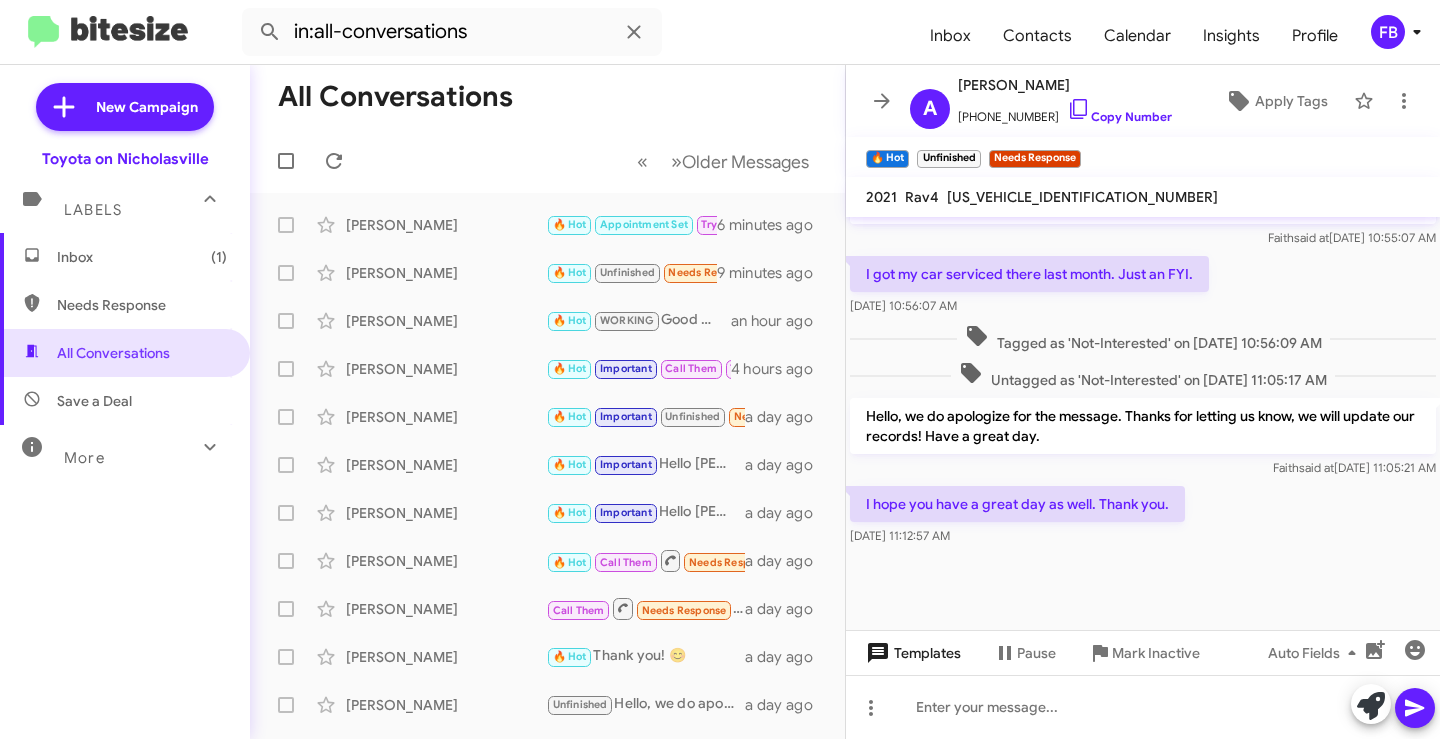 click on "Templates" 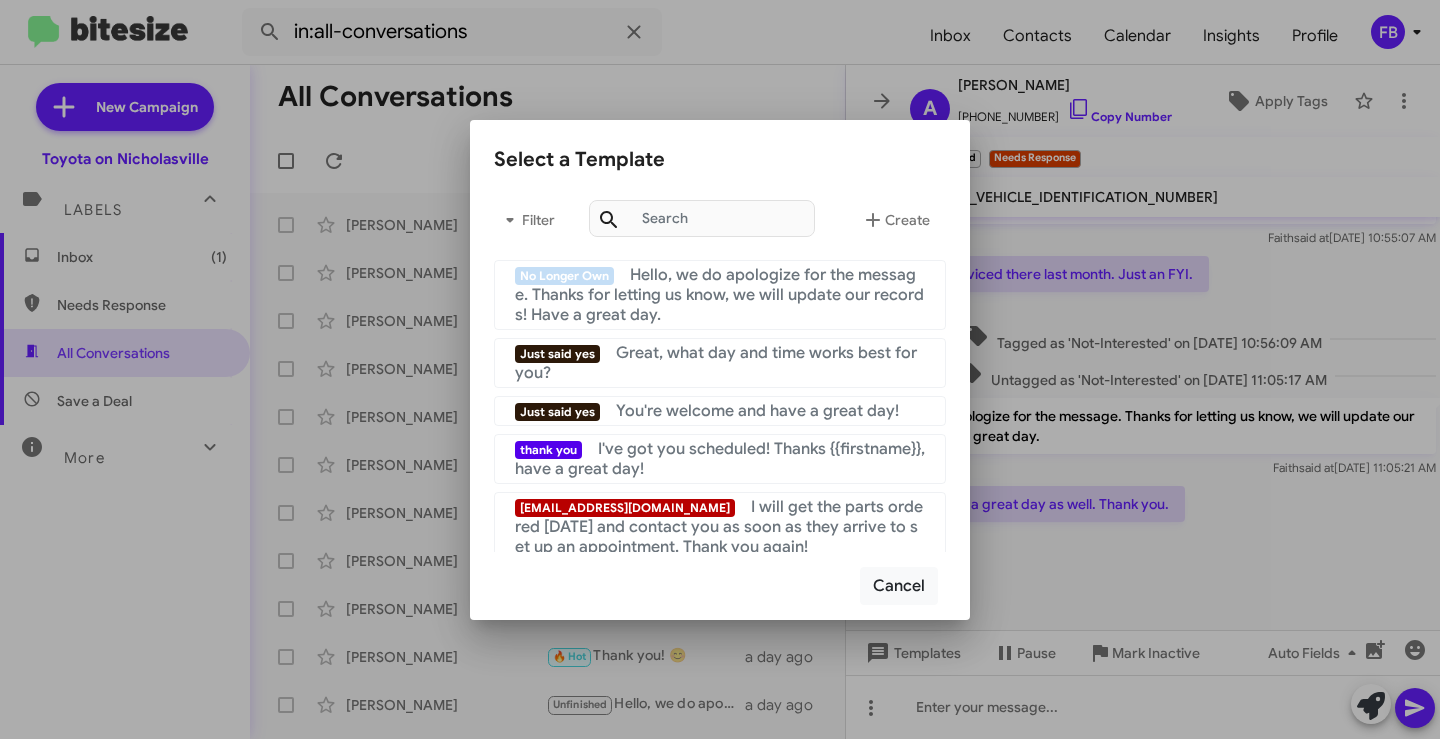 click at bounding box center [720, 369] 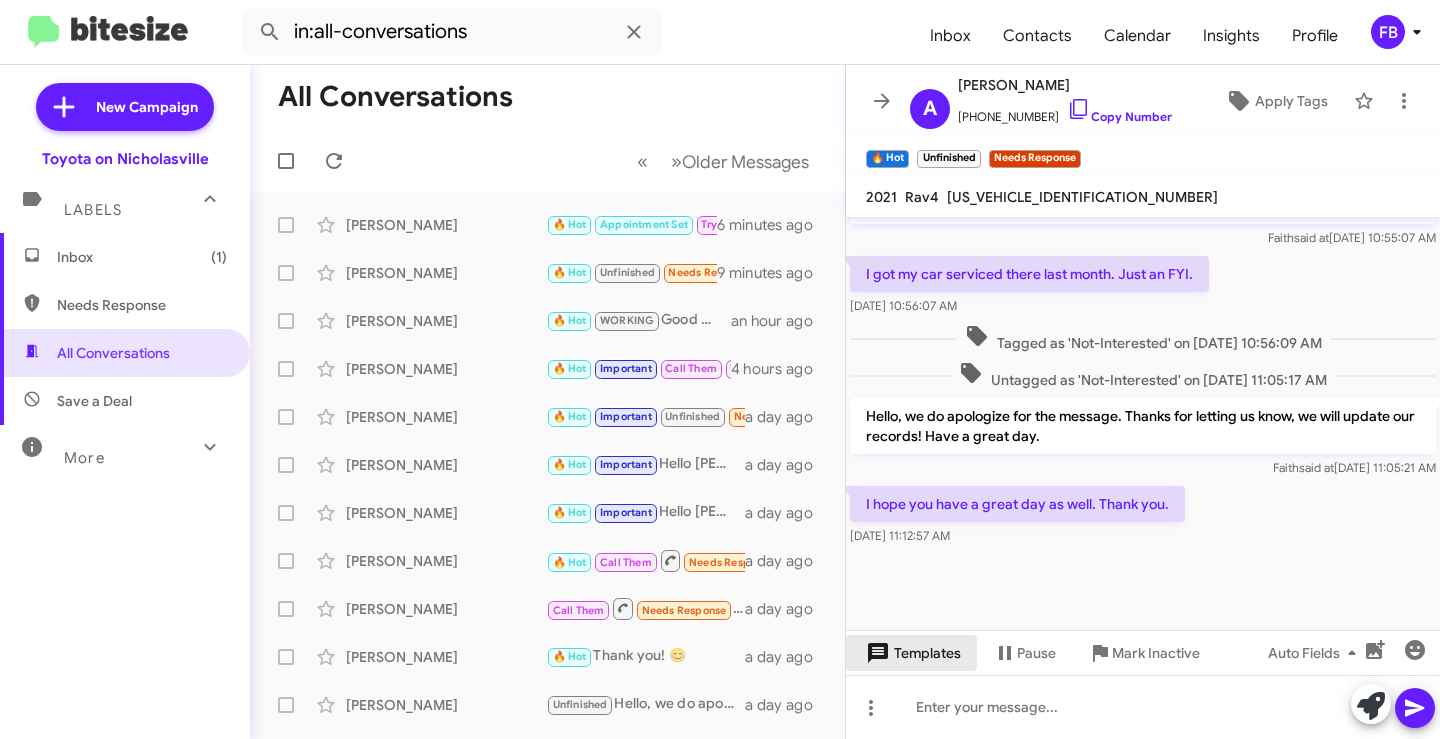 click on "Templates" 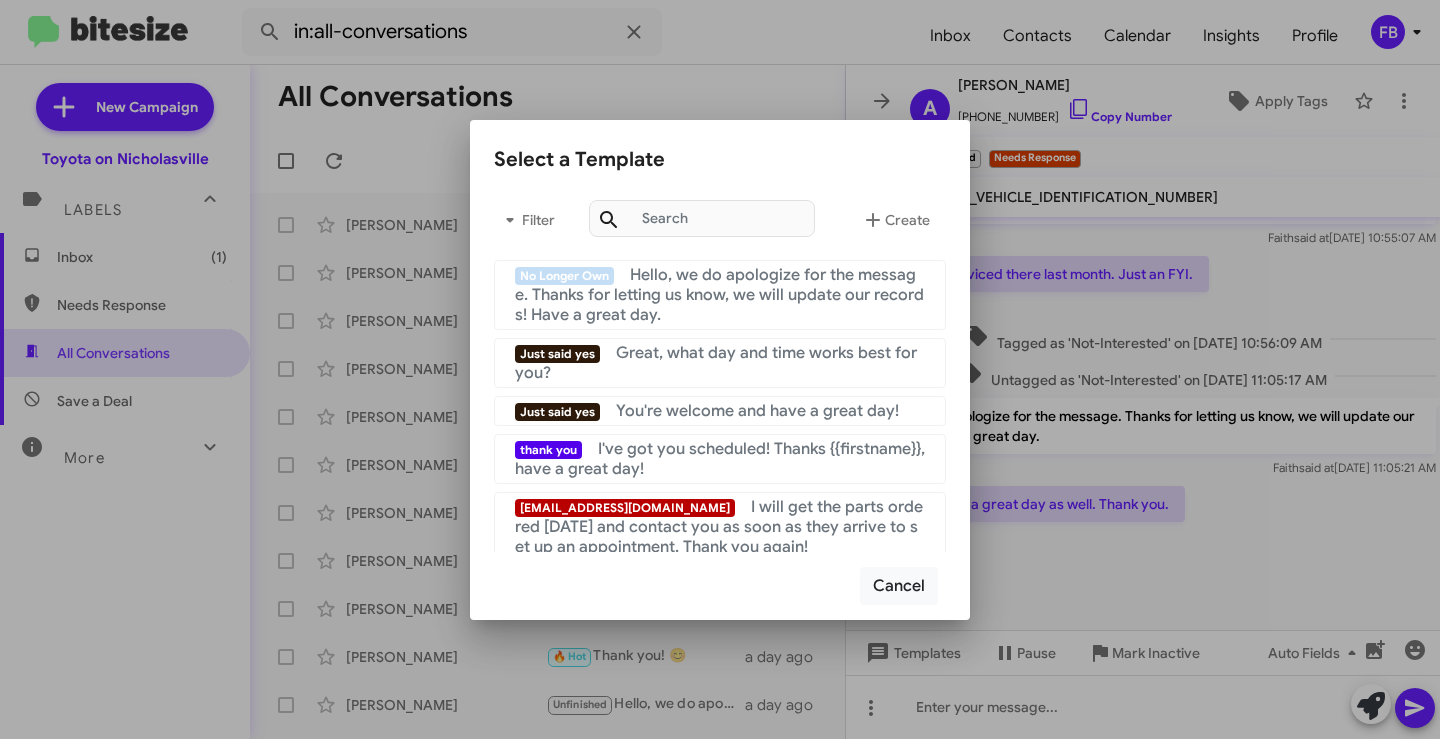 click on "You're welcome and have a great day!" at bounding box center (757, 411) 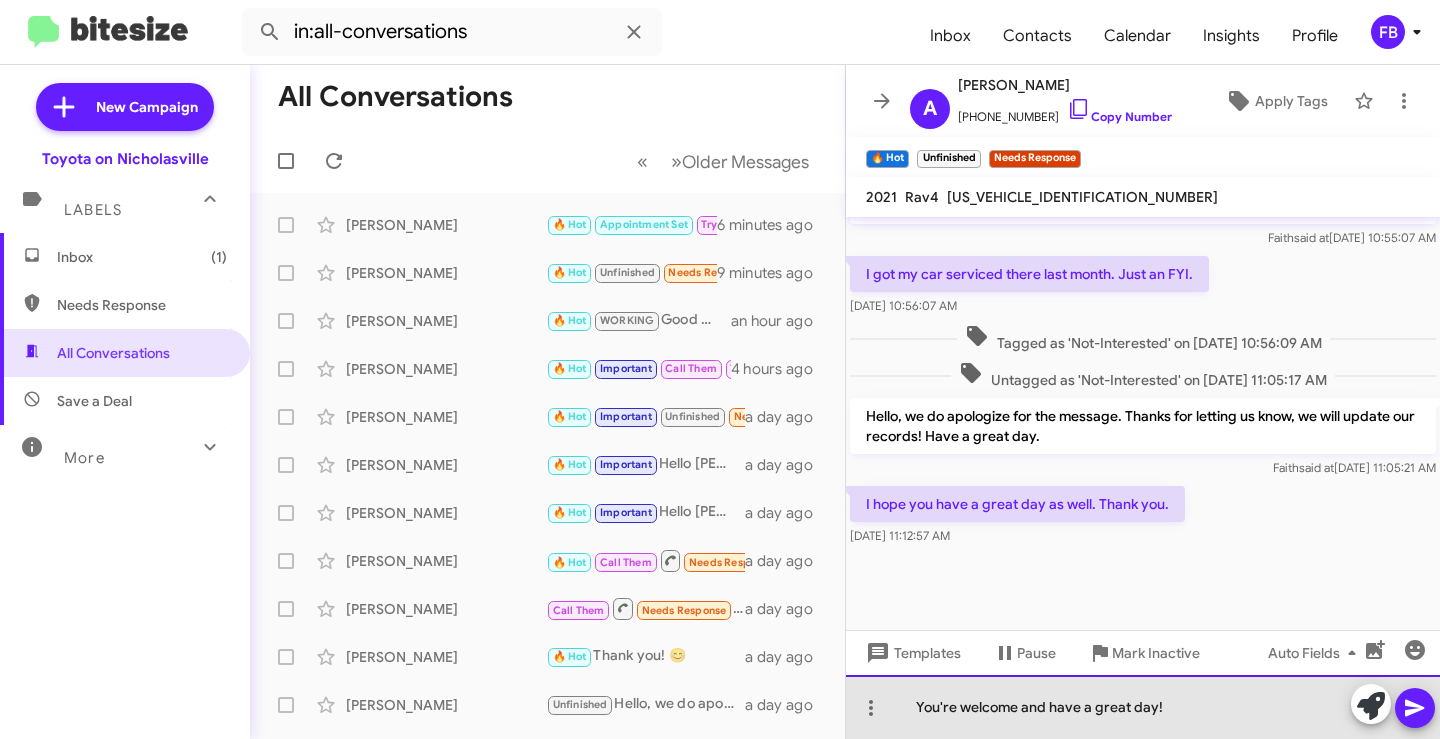 drag, startPoint x: 1155, startPoint y: 705, endPoint x: 1048, endPoint y: 711, distance: 107.16809 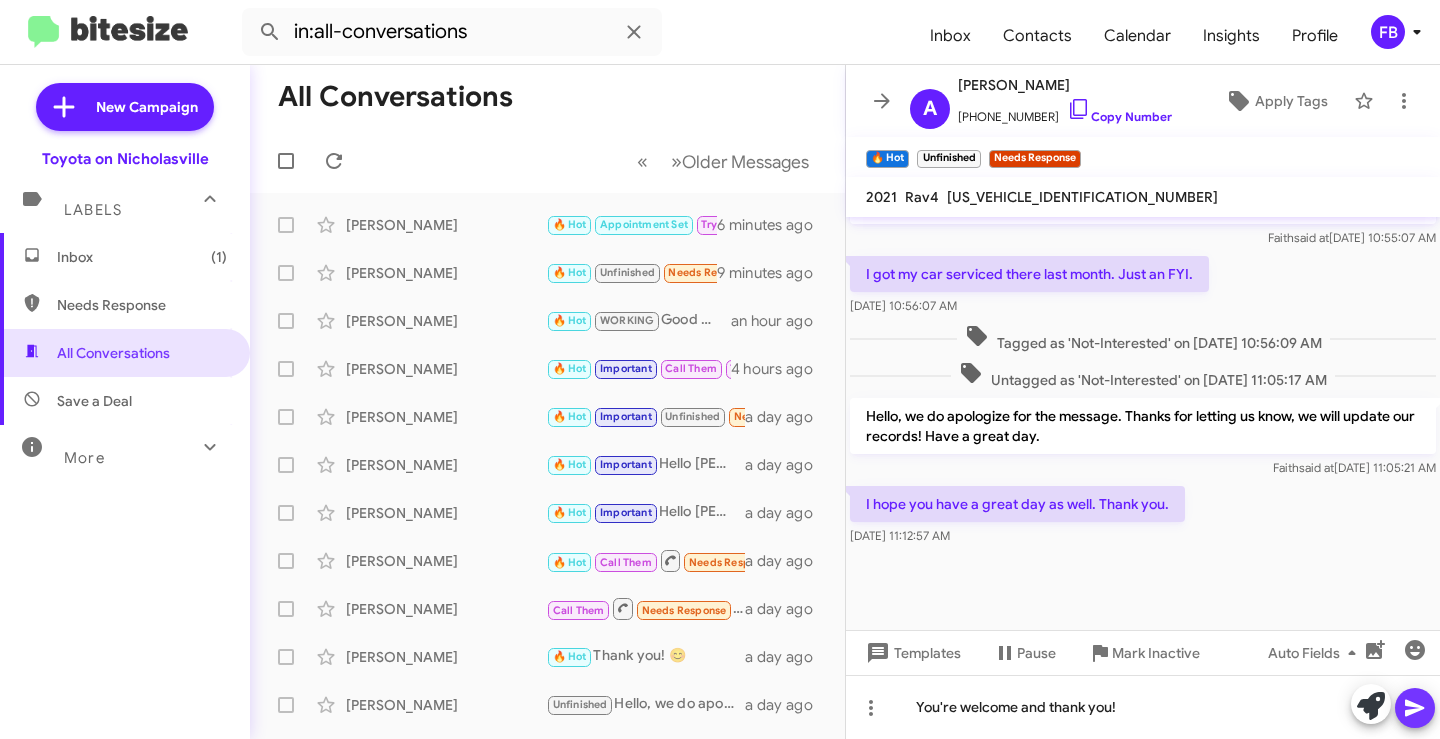 click 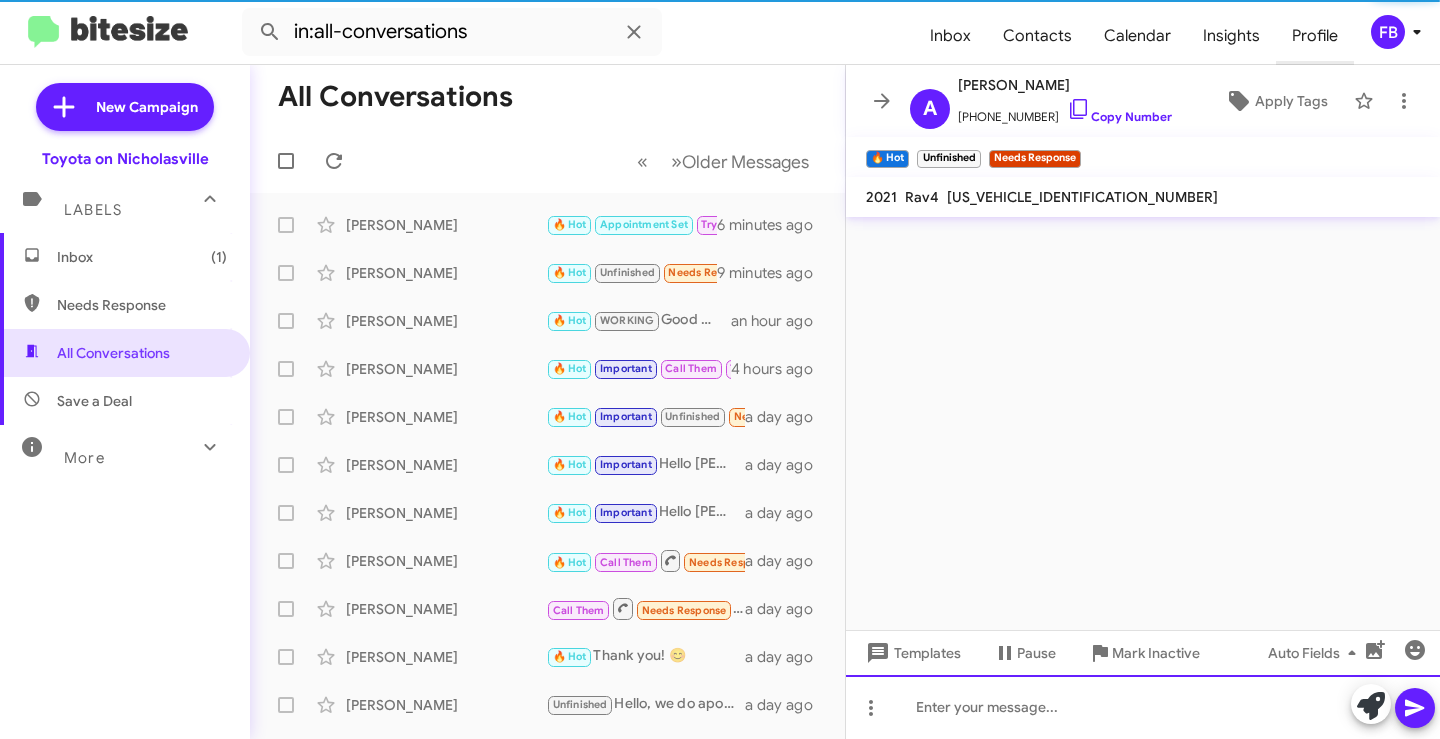 scroll, scrollTop: 0, scrollLeft: 0, axis: both 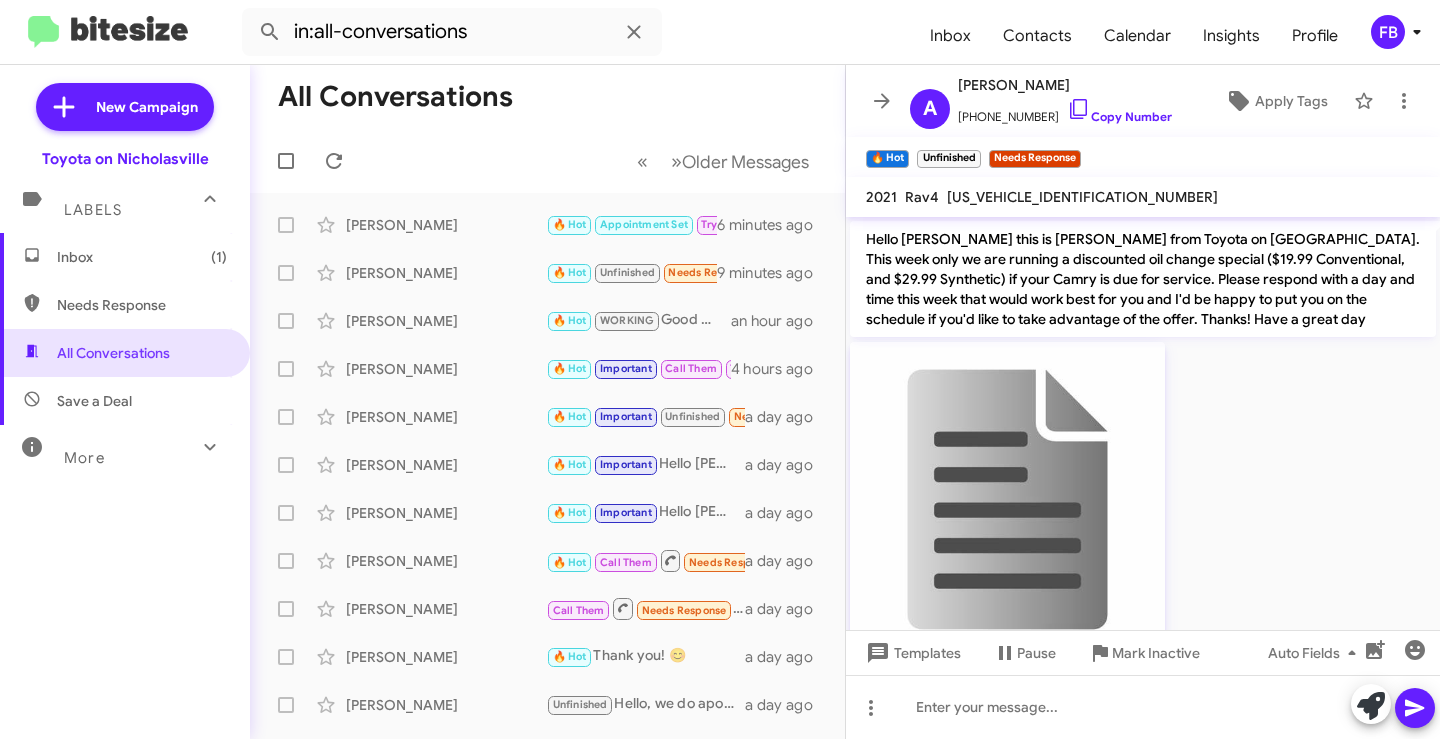 click on "(1)" at bounding box center (219, 257) 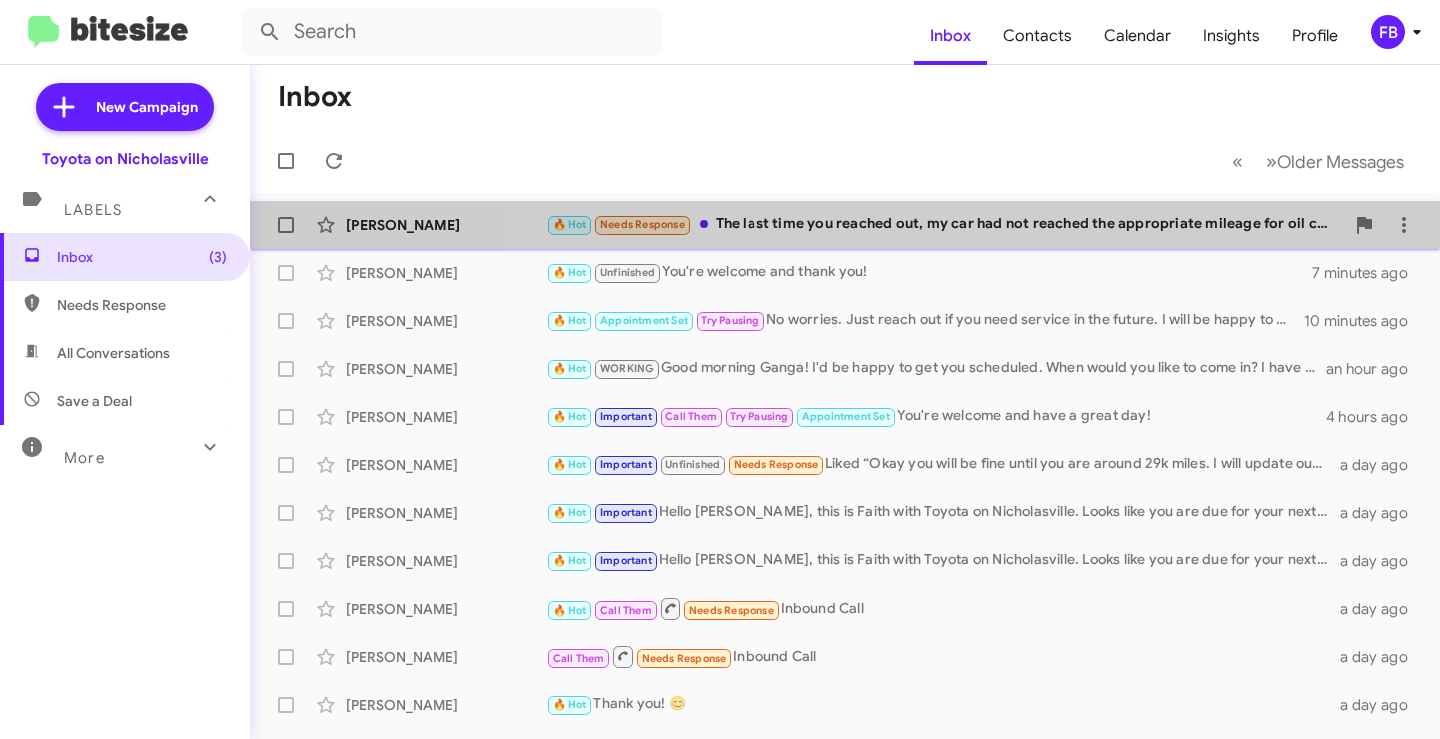 click on "🔥 Hot   Needs Response   The last time you reached out, my car had not reached the appropriate mileage for oil change, but I will check on it this evening when I get home from work" 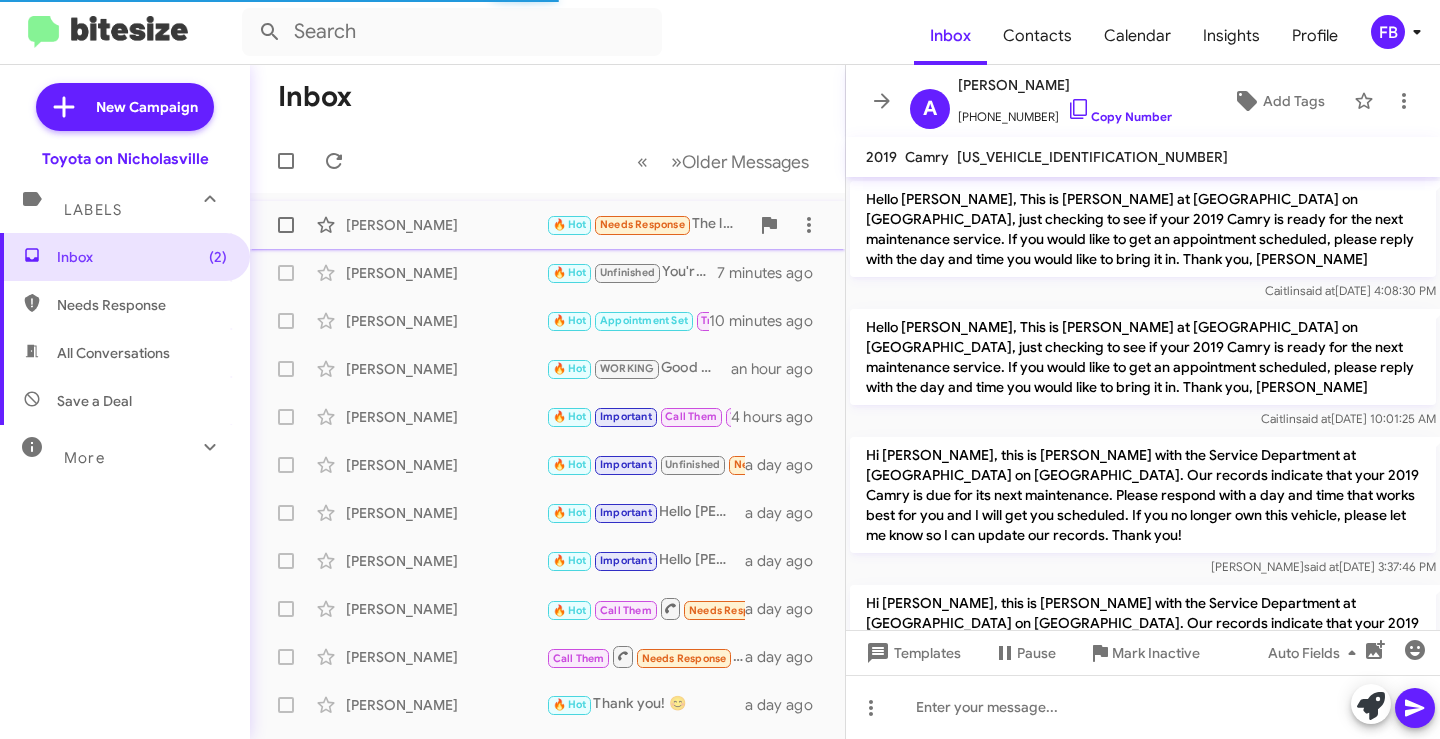 scroll, scrollTop: 4563, scrollLeft: 0, axis: vertical 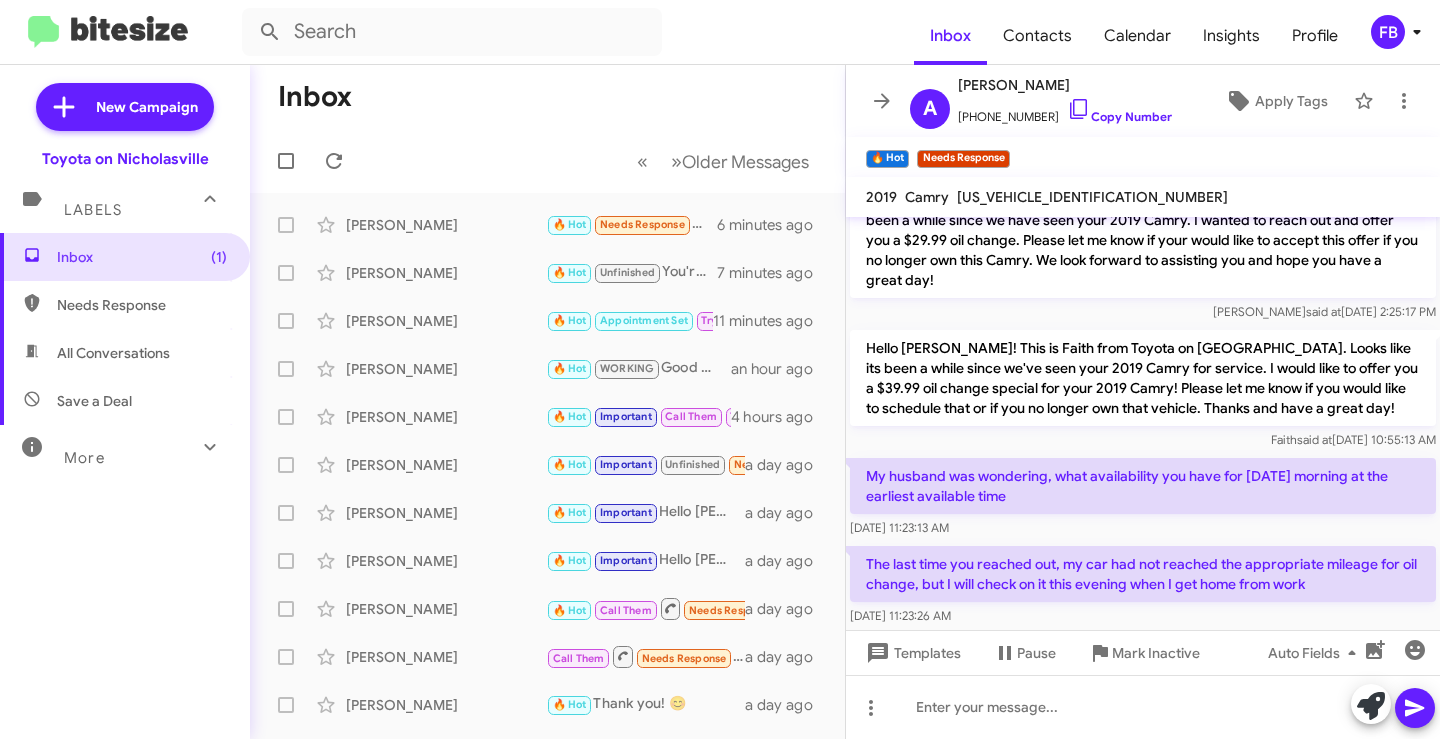 click on "[US_VEHICLE_IDENTIFICATION_NUMBER]" 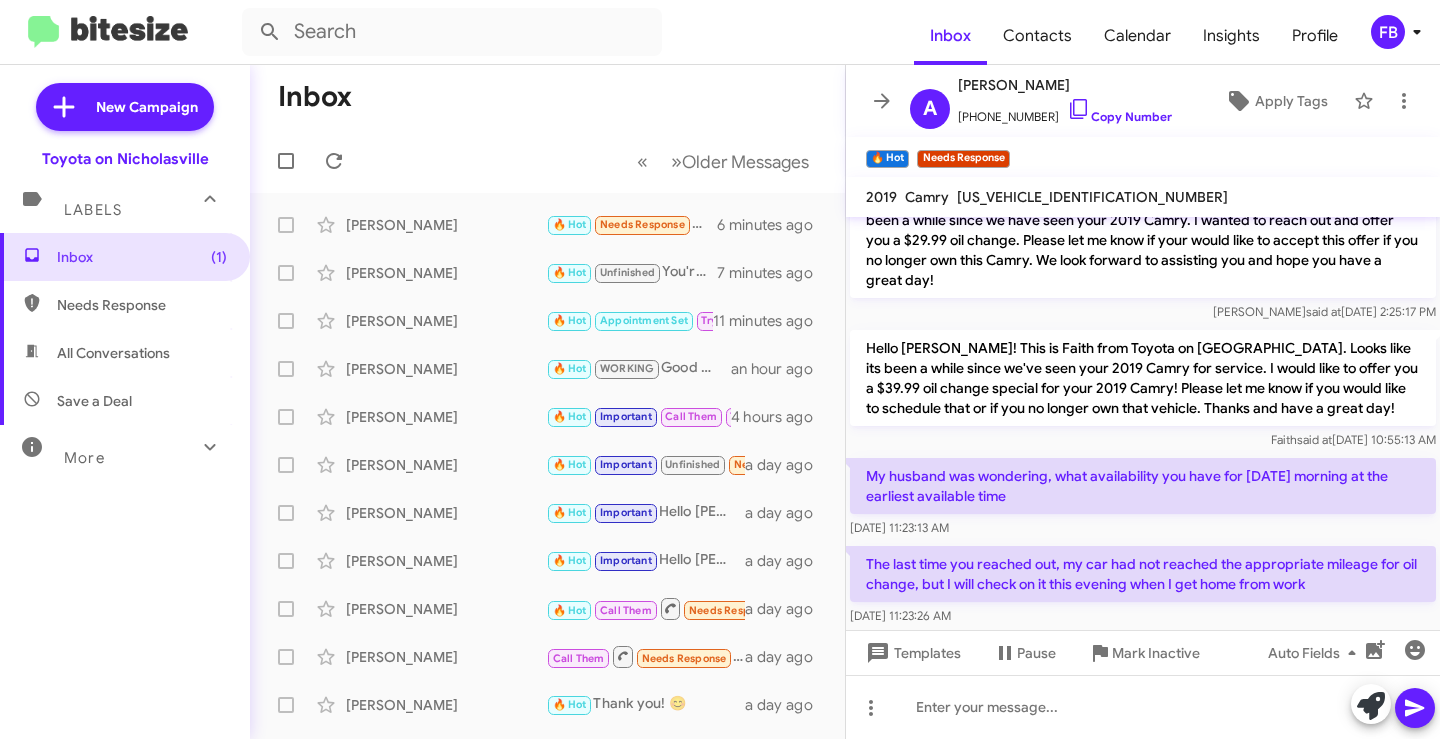 click on "[US_VEHICLE_IDENTIFICATION_NUMBER]" 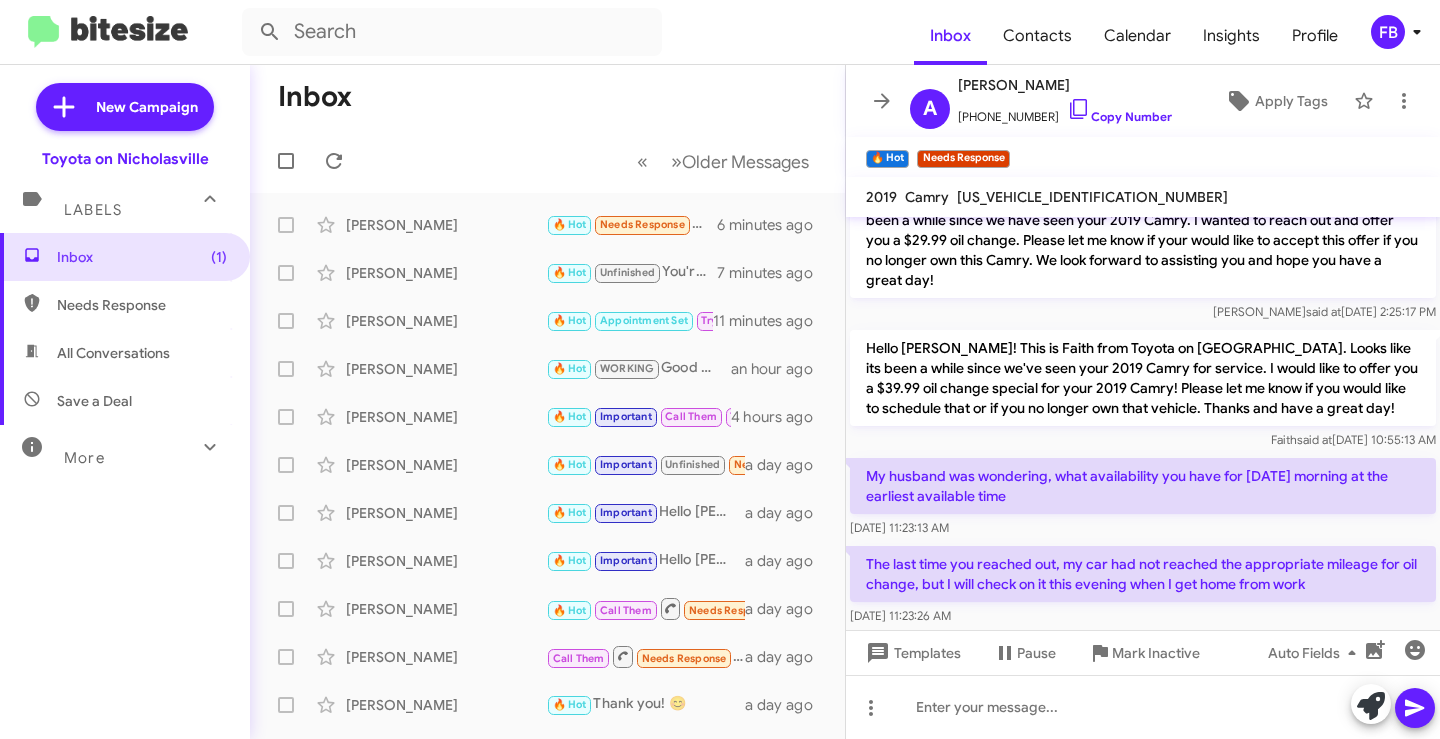 copy on "[US_VEHICLE_IDENTIFICATION_NUMBER]" 